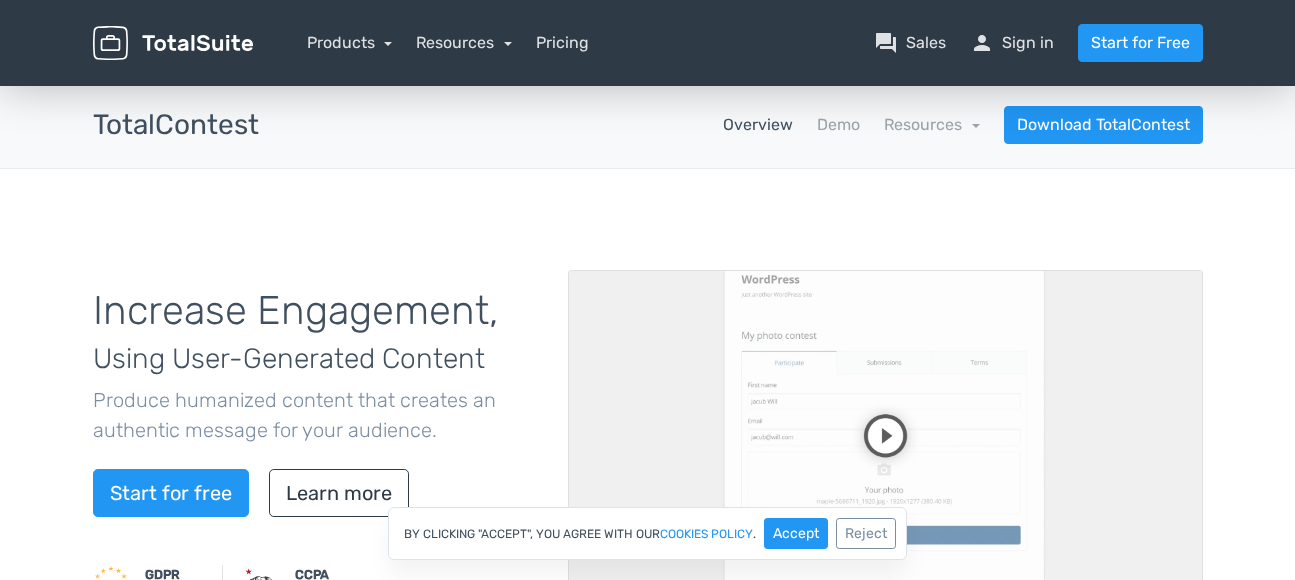 scroll, scrollTop: 0, scrollLeft: 0, axis: both 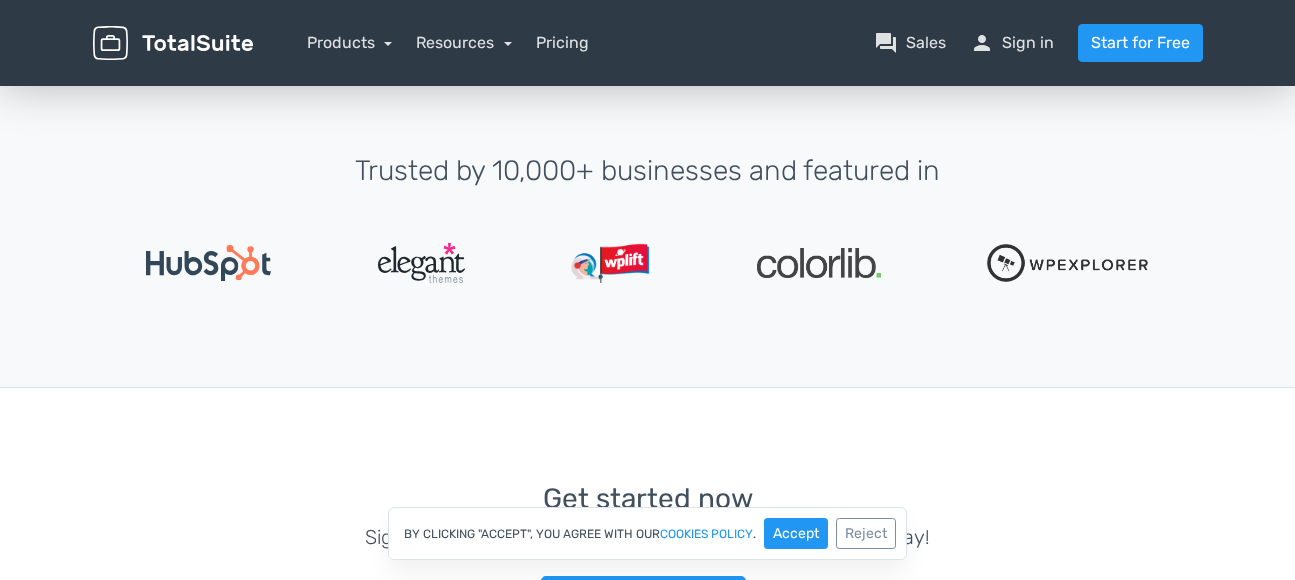 click on "Products
TotalPoll
WordPress Poll and Contest Plugin
TotalContest
WordPress Contest Plugin
TotalRating TotalSurvey" at bounding box center [743, 43] 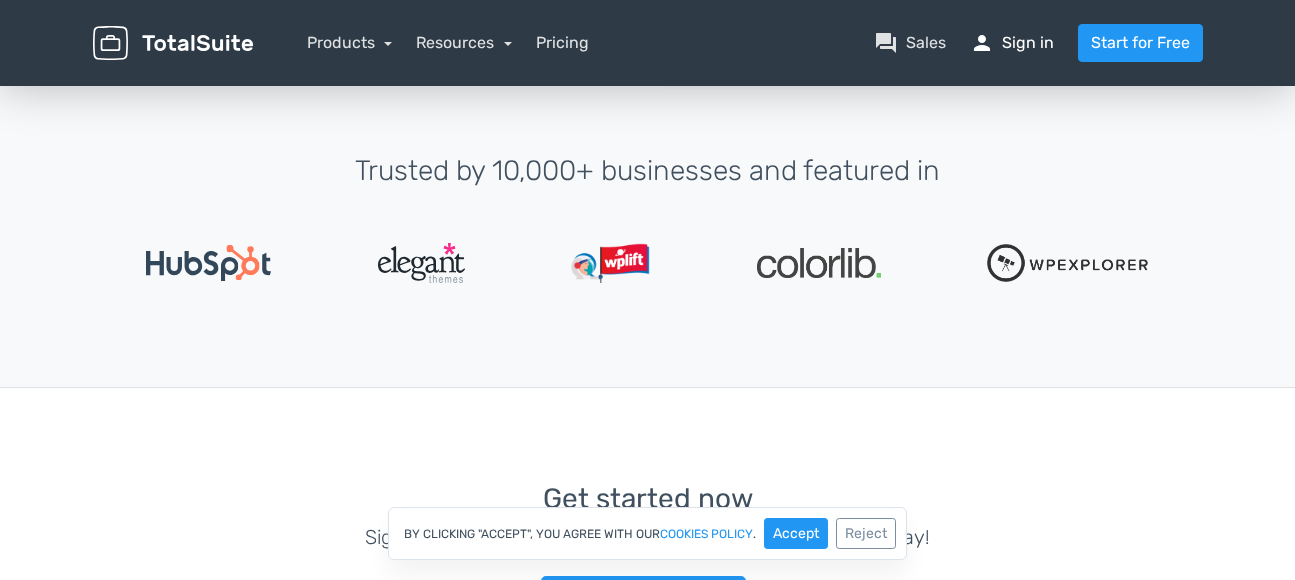 click on "person Sign in" at bounding box center [1012, 43] 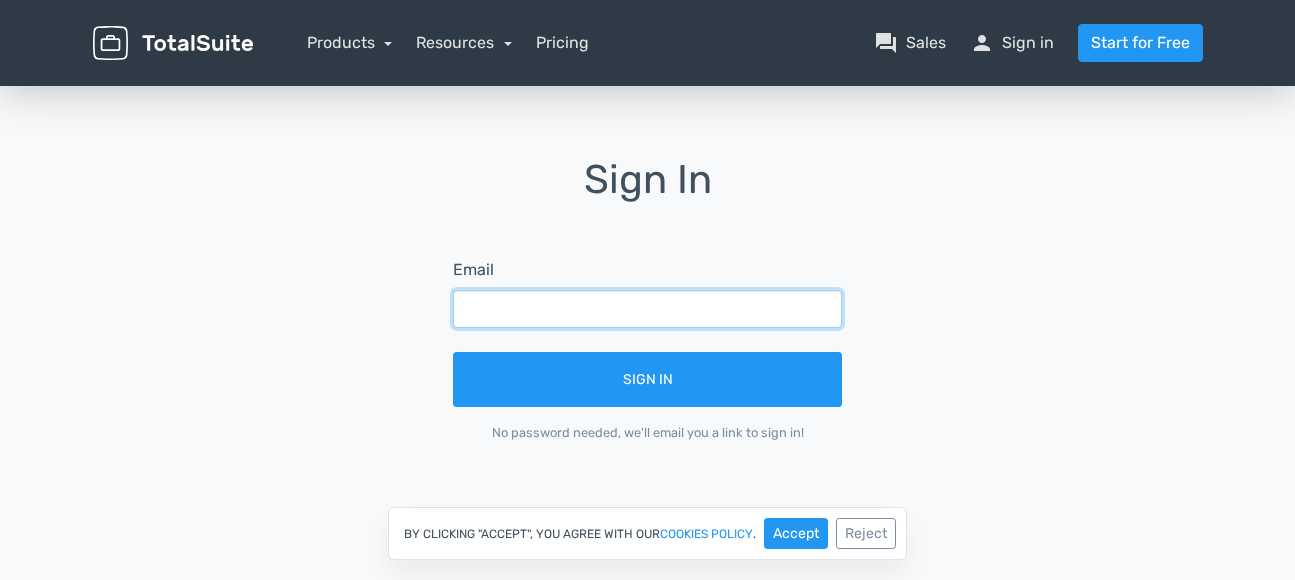 scroll, scrollTop: 0, scrollLeft: 0, axis: both 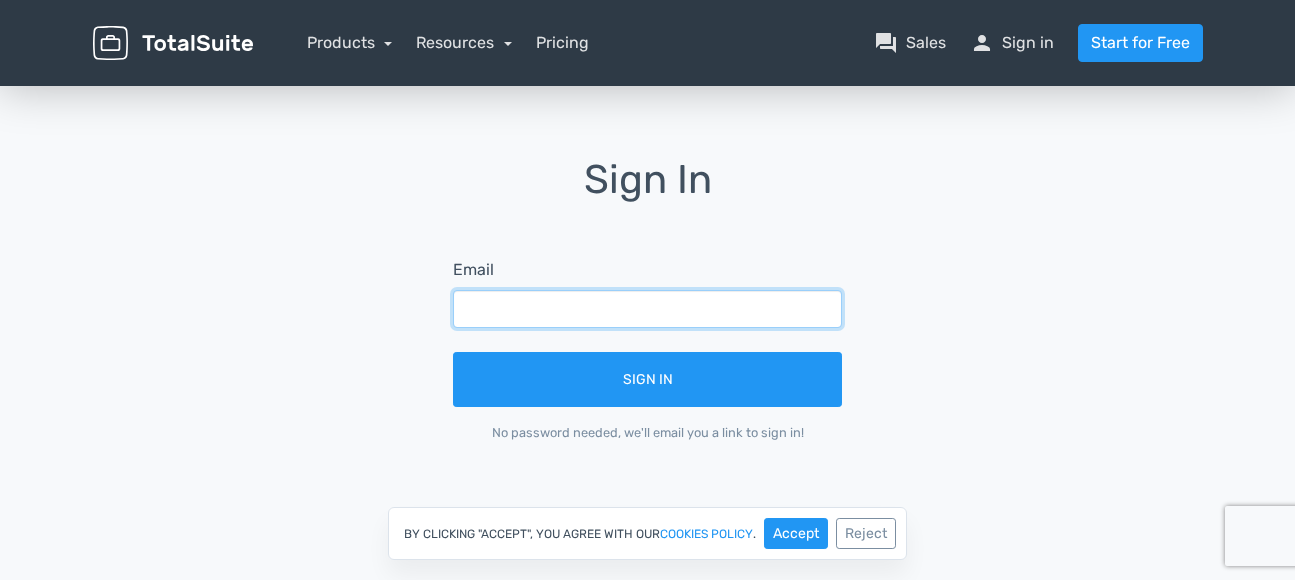 click at bounding box center (647, 309) 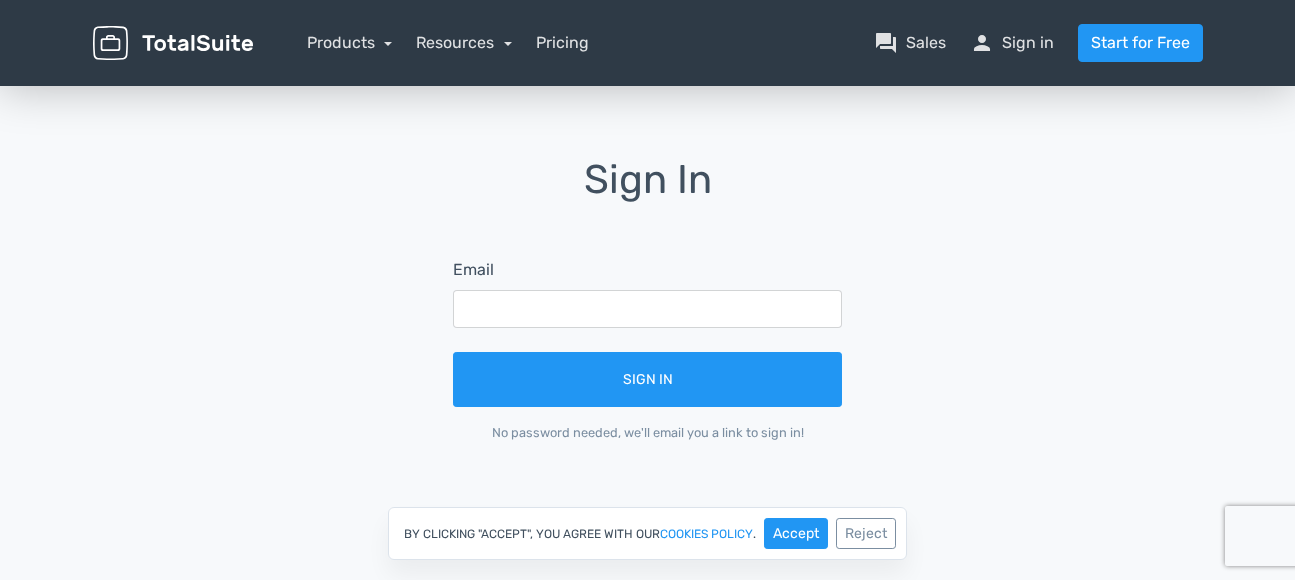 click on "Email     Sign In   No password needed, we'll email you a link to
sign
in!" at bounding box center (647, 350) 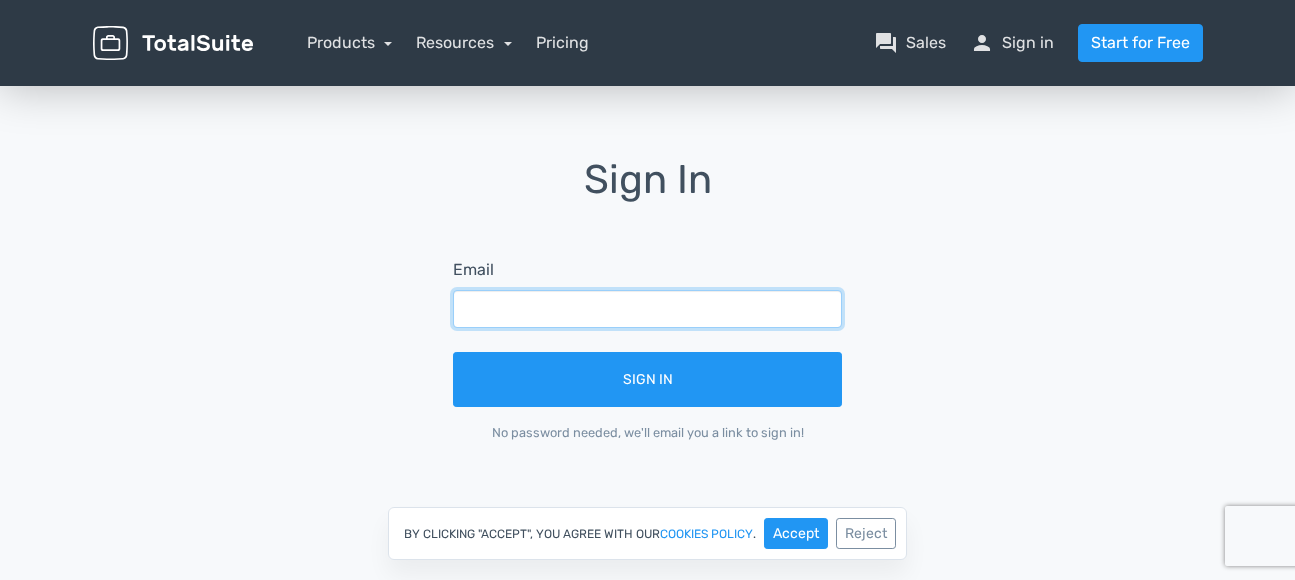 click at bounding box center (647, 309) 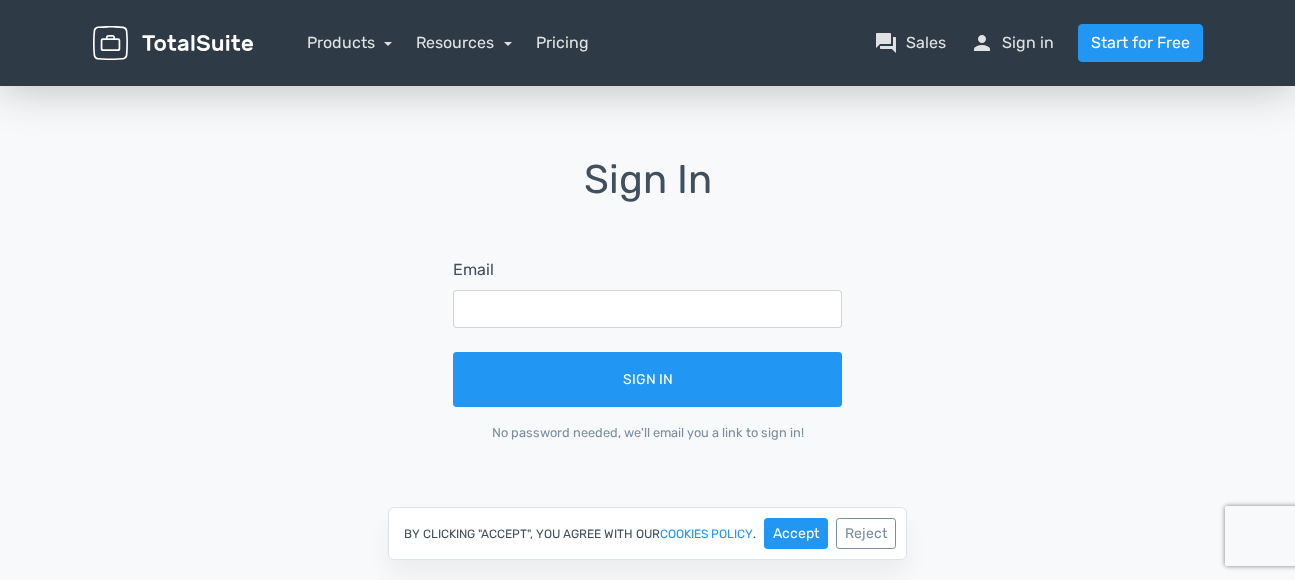 click on "Email     Sign In   No password needed, we'll email you a link to
sign
in!" at bounding box center (647, 350) 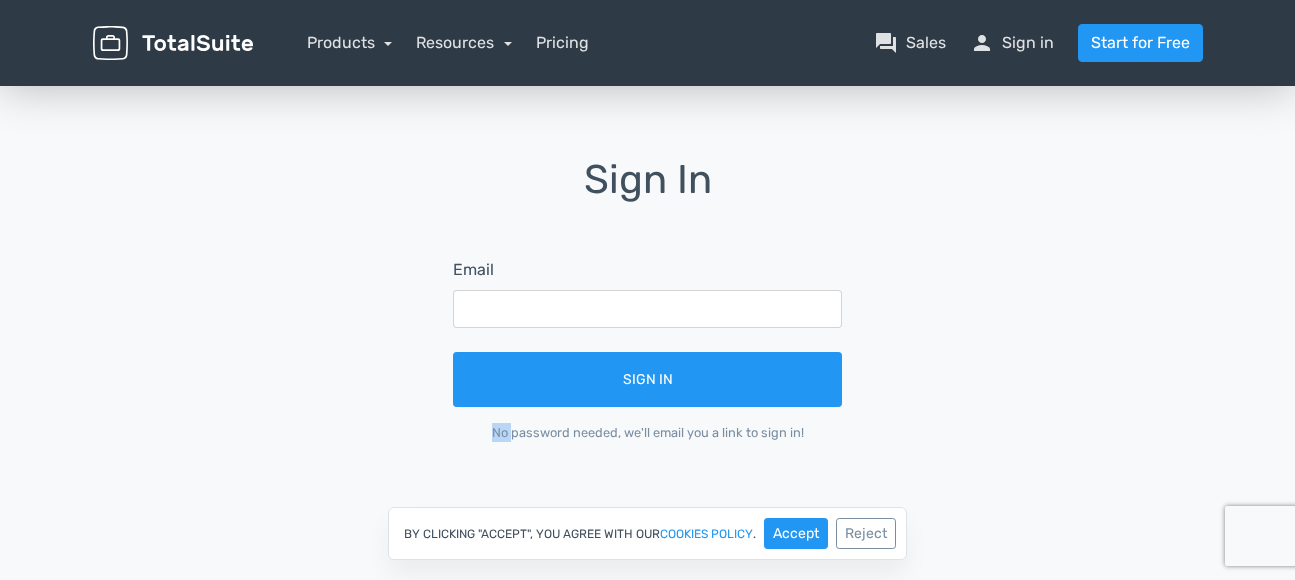 click on "Email     Sign In   No password needed, we'll email you a link to
sign
in!" at bounding box center [647, 350] 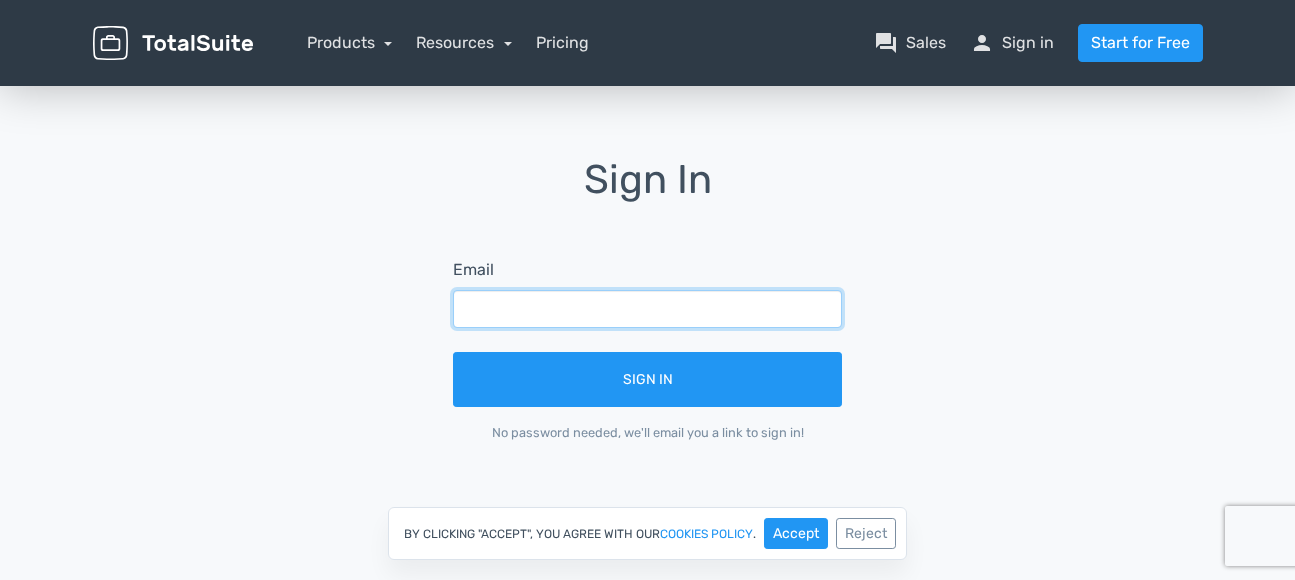 click at bounding box center (647, 309) 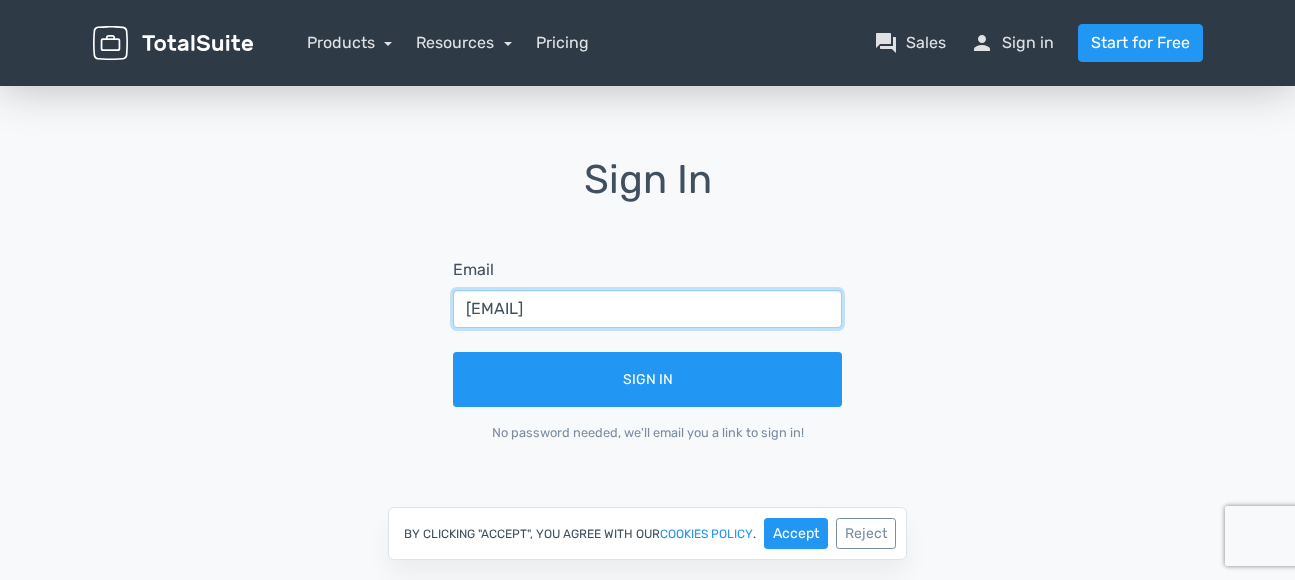 click on "Sign In" at bounding box center [647, 379] 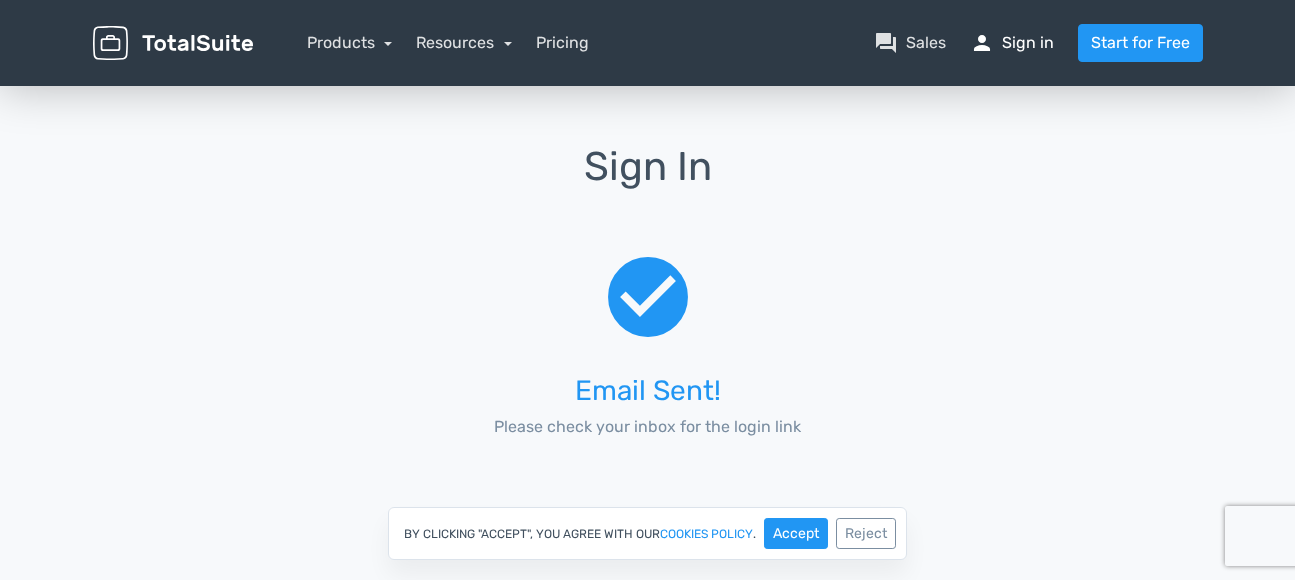 click on "person Sign in" at bounding box center (1012, 43) 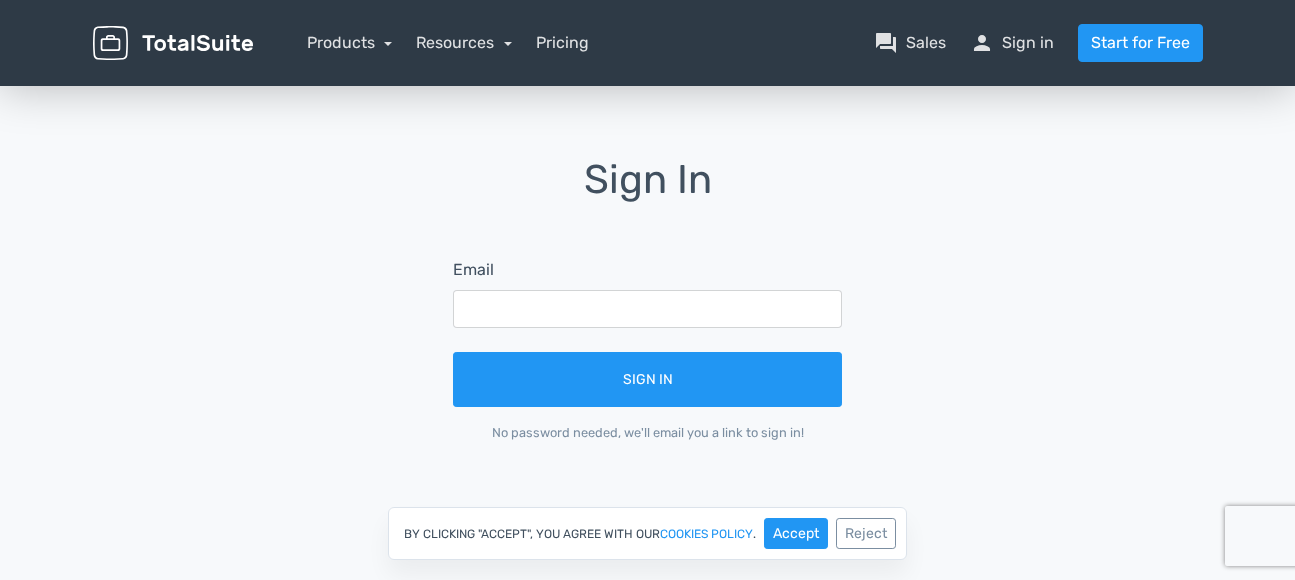 click at bounding box center (647, 309) 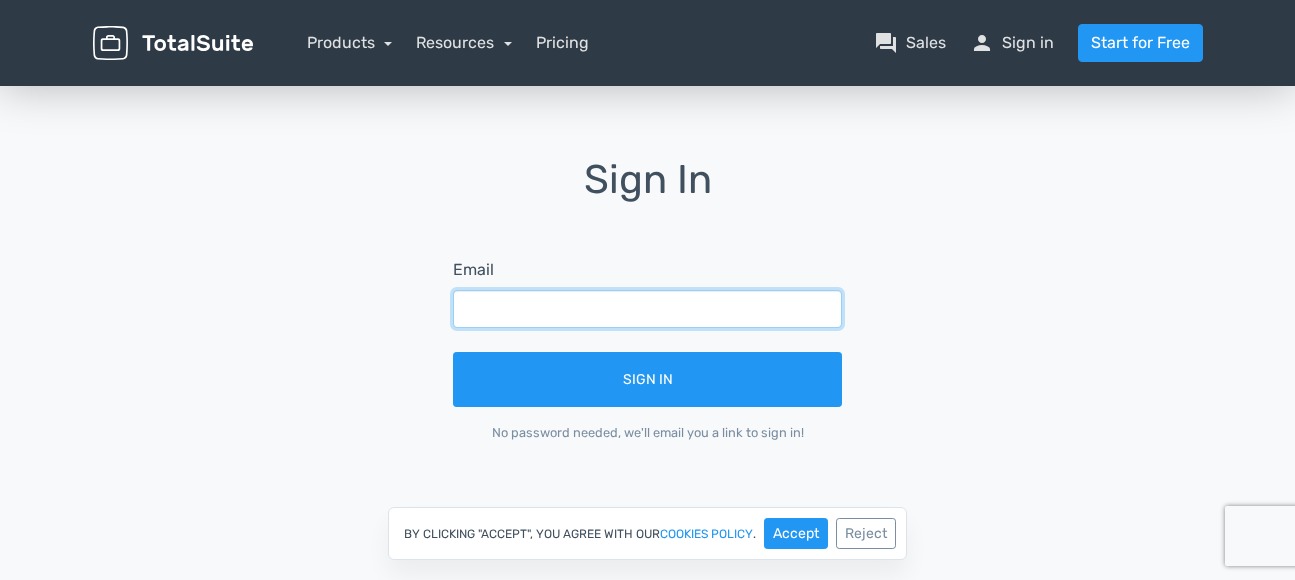 scroll, scrollTop: 0, scrollLeft: 0, axis: both 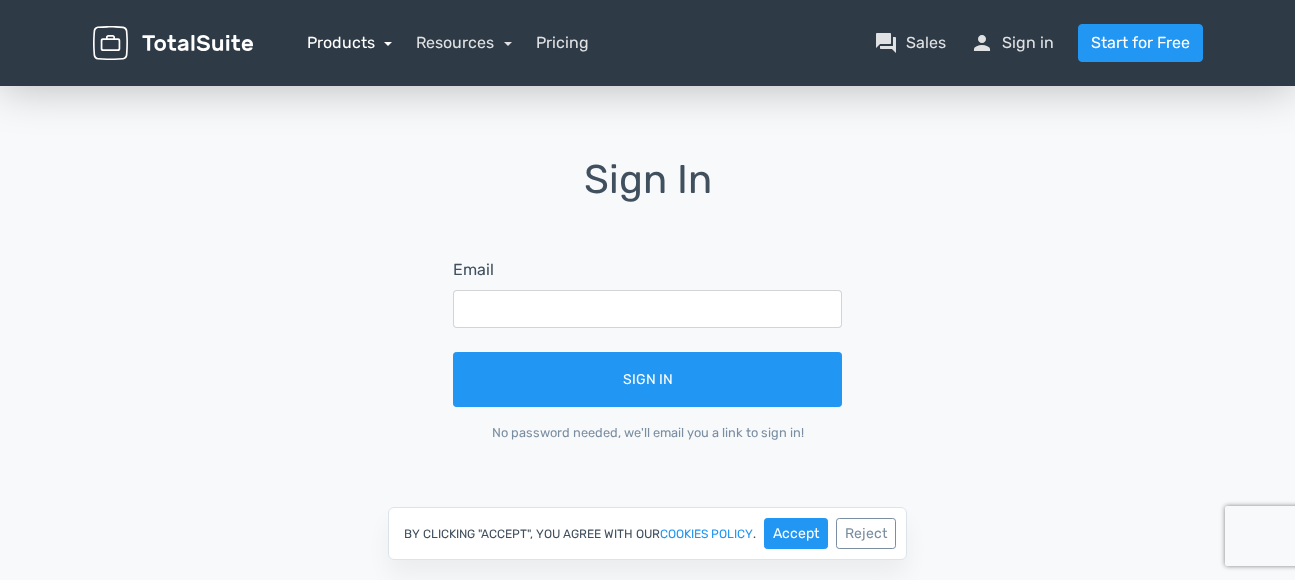 click on "Products" at bounding box center [350, 42] 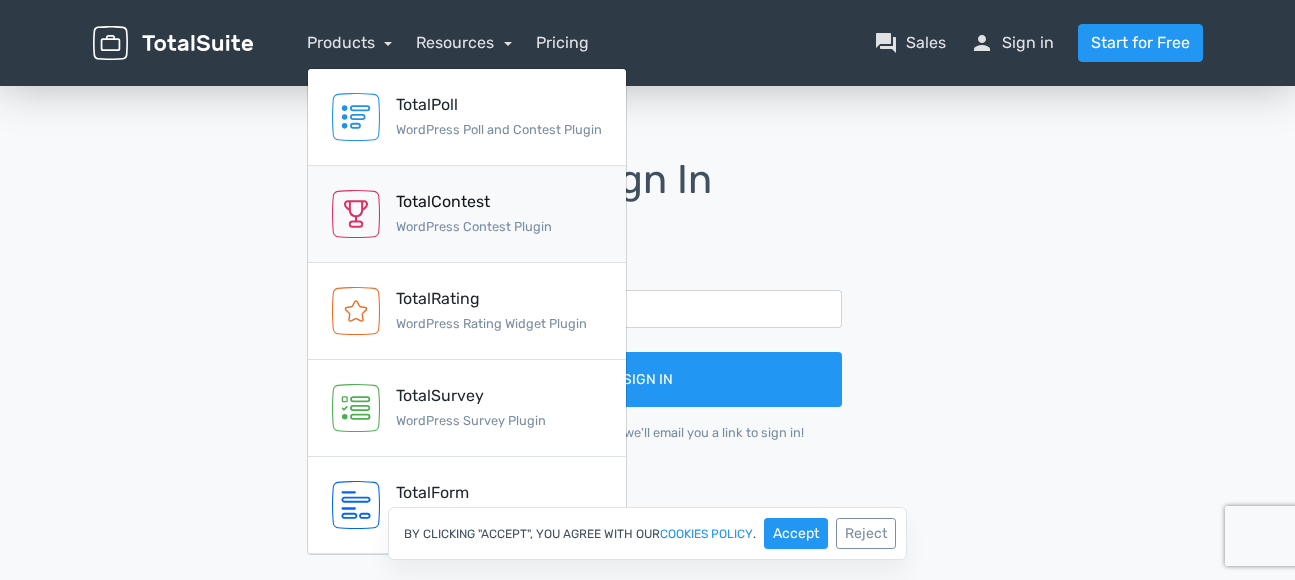 click on "WordPress Contest Plugin" at bounding box center [474, 226] 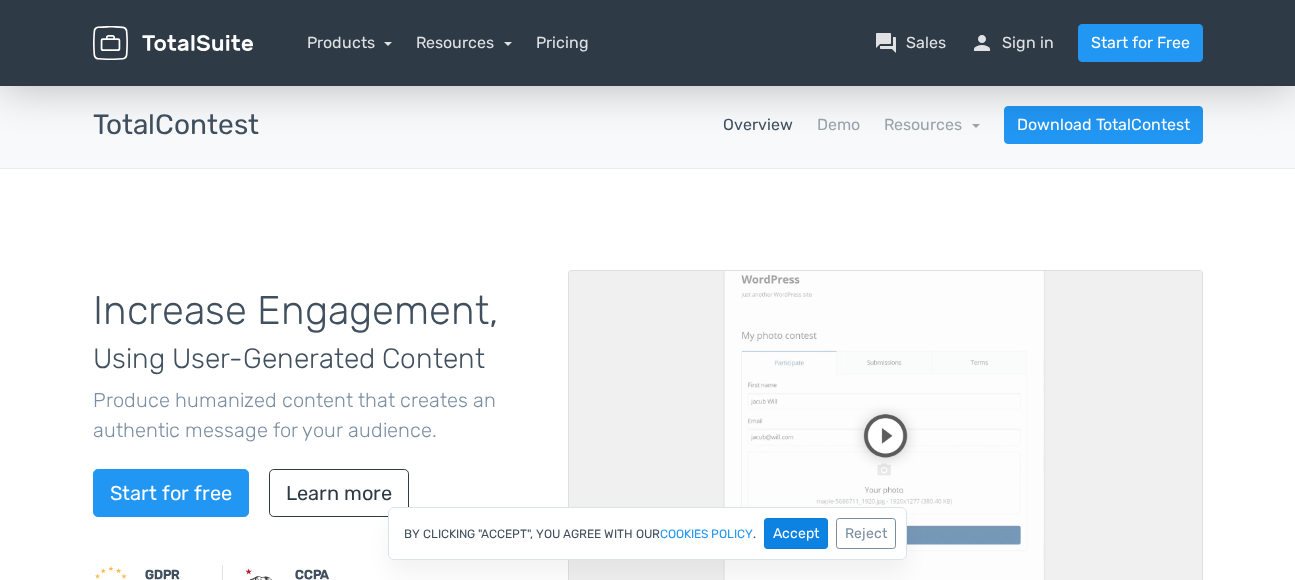 scroll, scrollTop: 0, scrollLeft: 0, axis: both 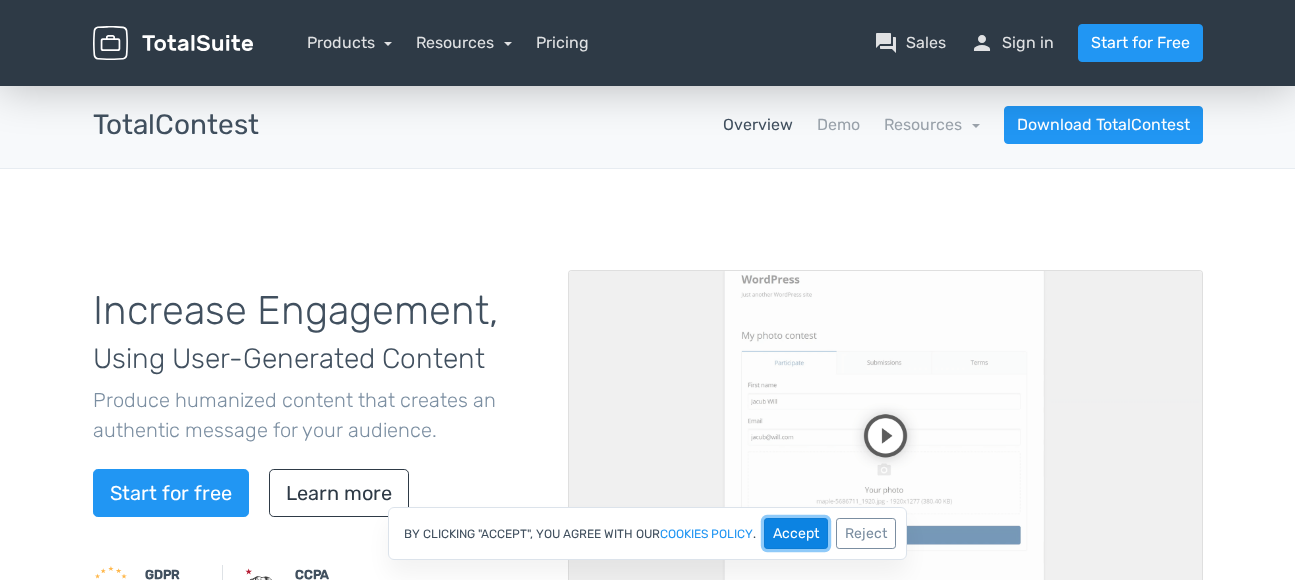 click on "Accept" at bounding box center [796, 533] 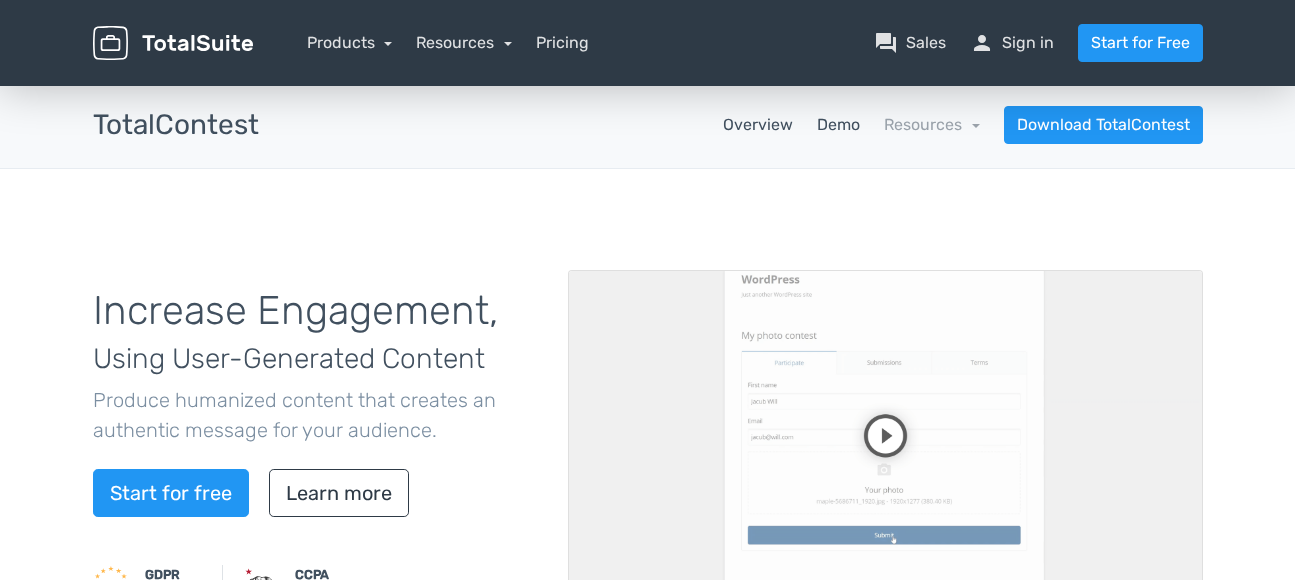 click on "Demo" at bounding box center [838, 125] 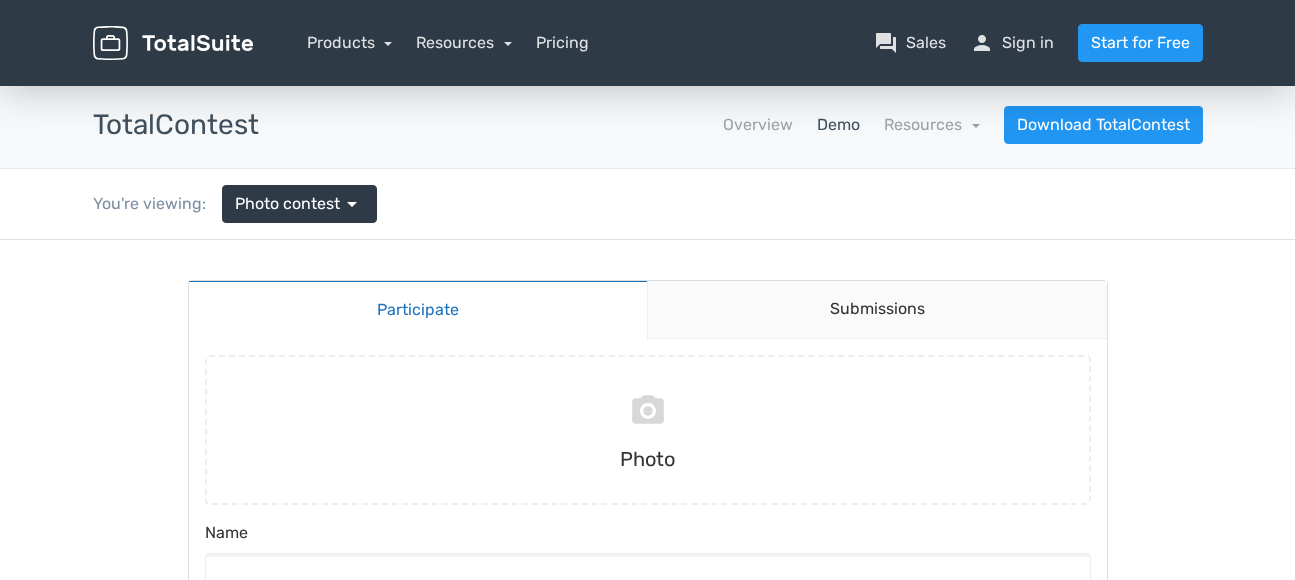 scroll, scrollTop: 0, scrollLeft: 0, axis: both 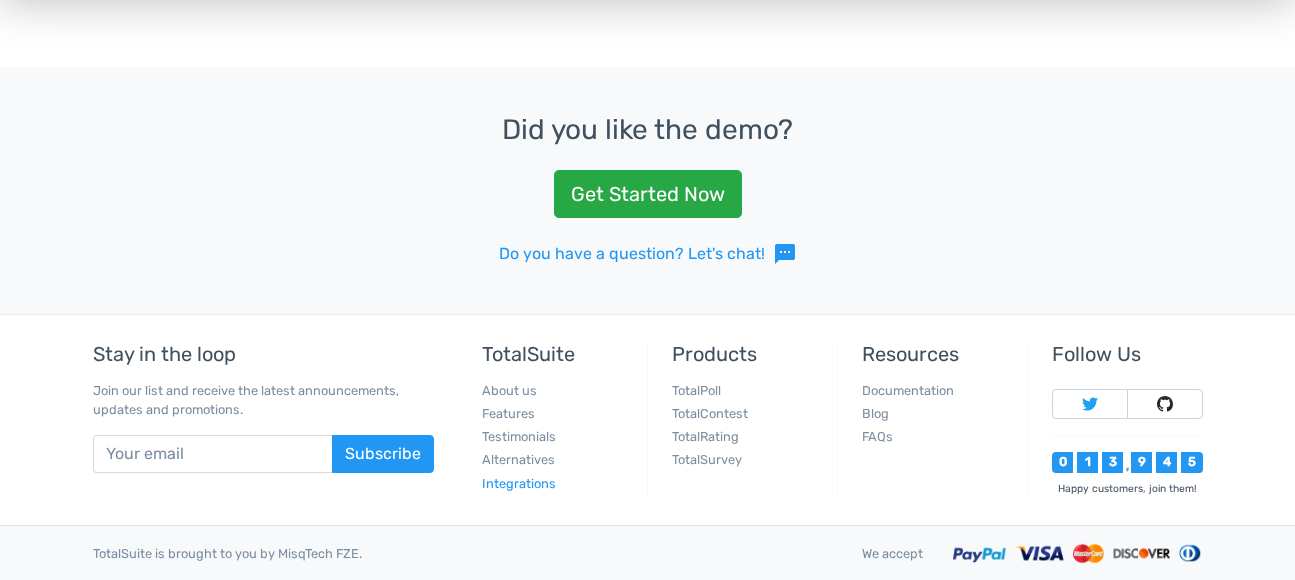 click on "Integrations" at bounding box center (519, 483) 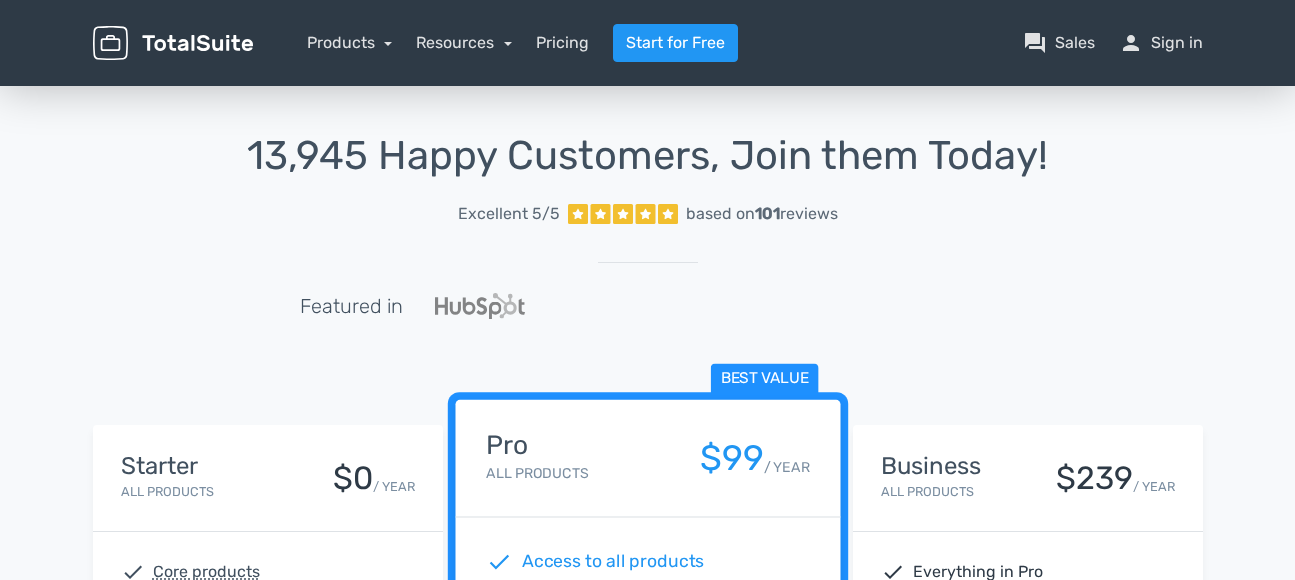 scroll, scrollTop: 0, scrollLeft: 0, axis: both 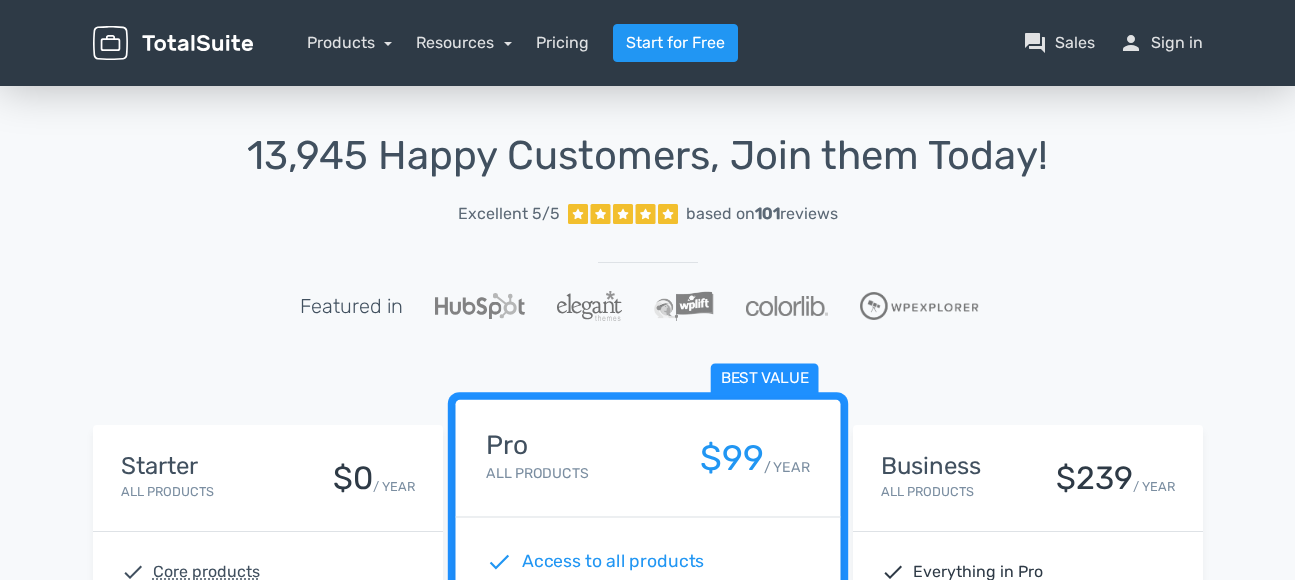 click on "Business   All Products   $239   / YEAR   check   Everything in Pro   check   Unlimited site activations   check
Early access
check
White-label
Sign Up" at bounding box center (1028, 604) 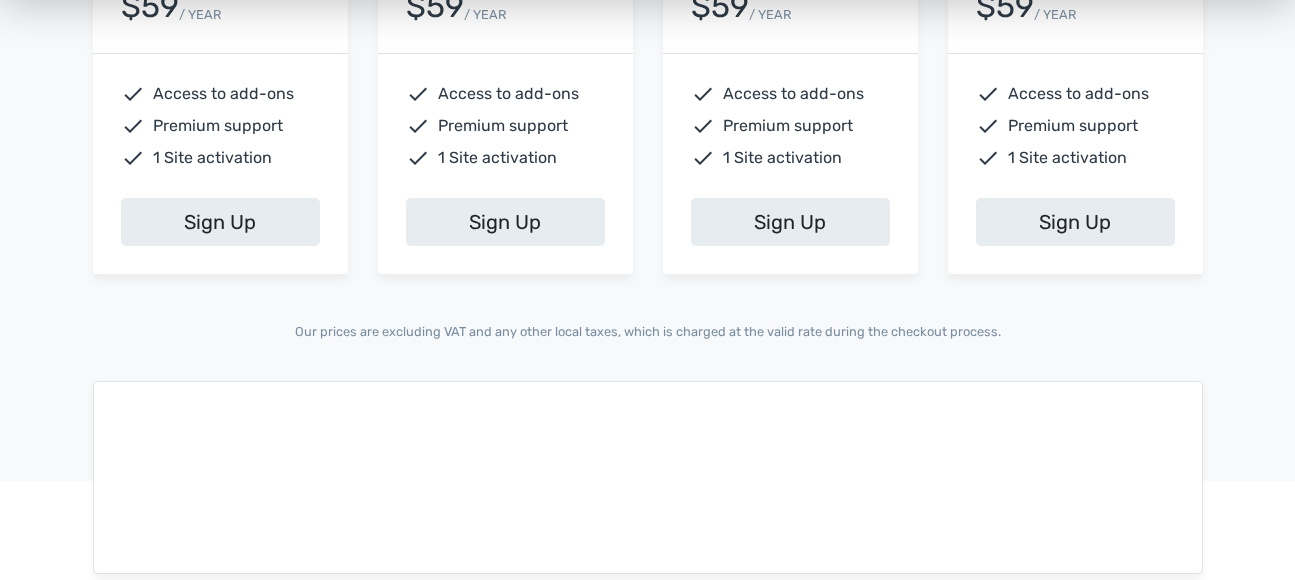 scroll, scrollTop: 1489, scrollLeft: 0, axis: vertical 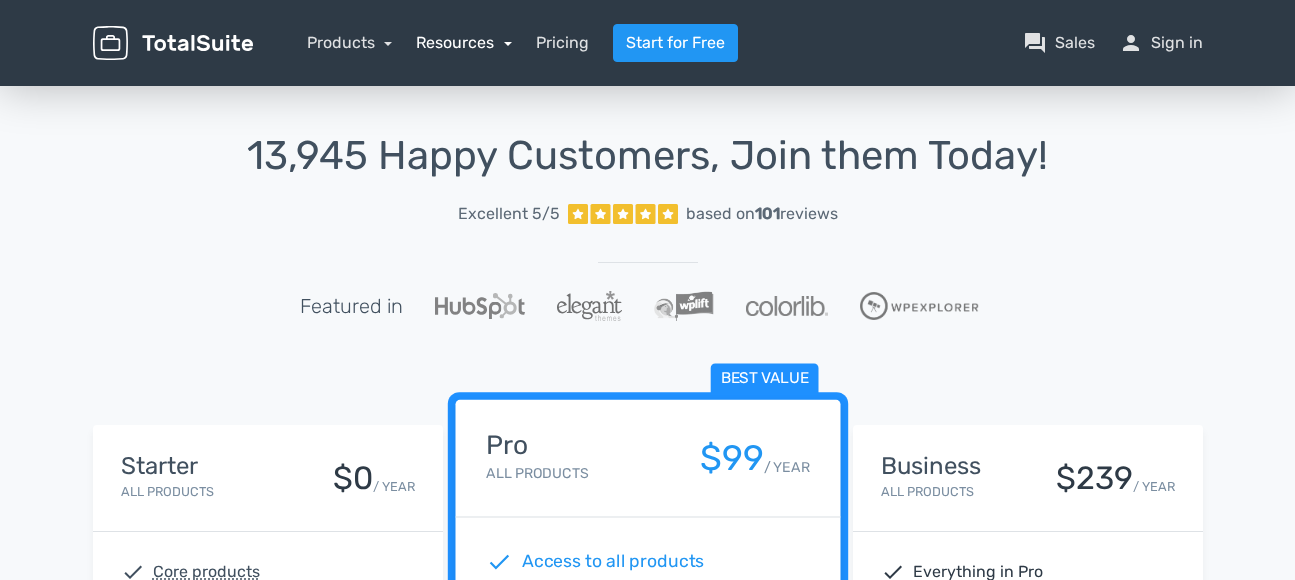 click on "Resources" at bounding box center [464, 42] 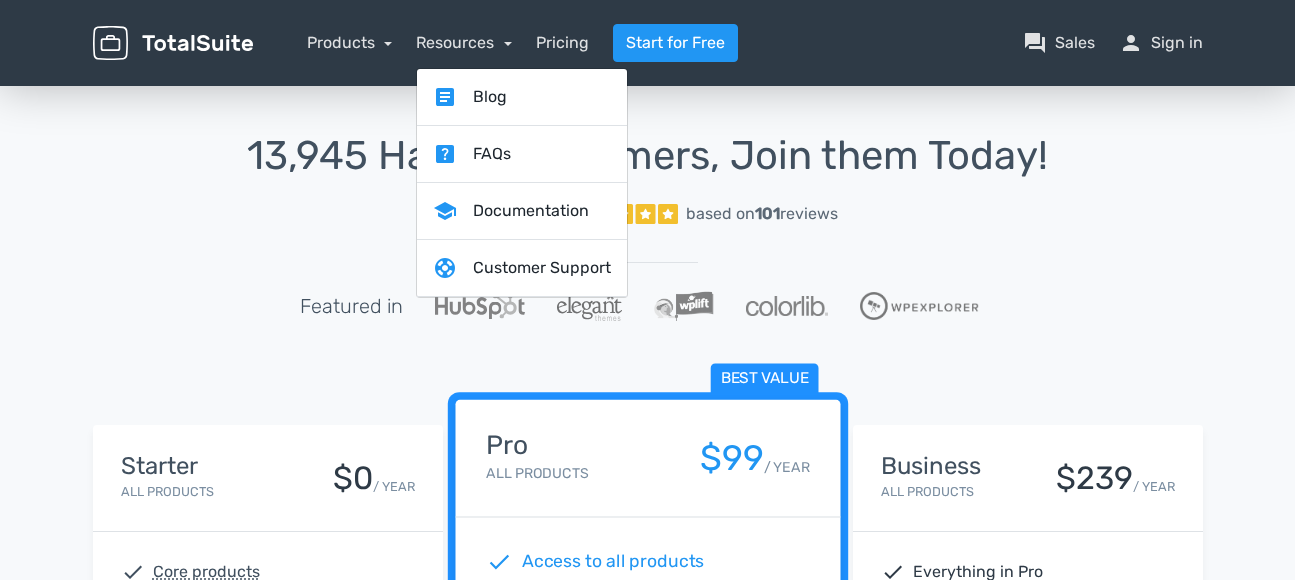 click on "13,945 Happy
Customers, Join them Today!   Excellent 5/5                       based on  101  reviews     Featured in" at bounding box center (648, 251) 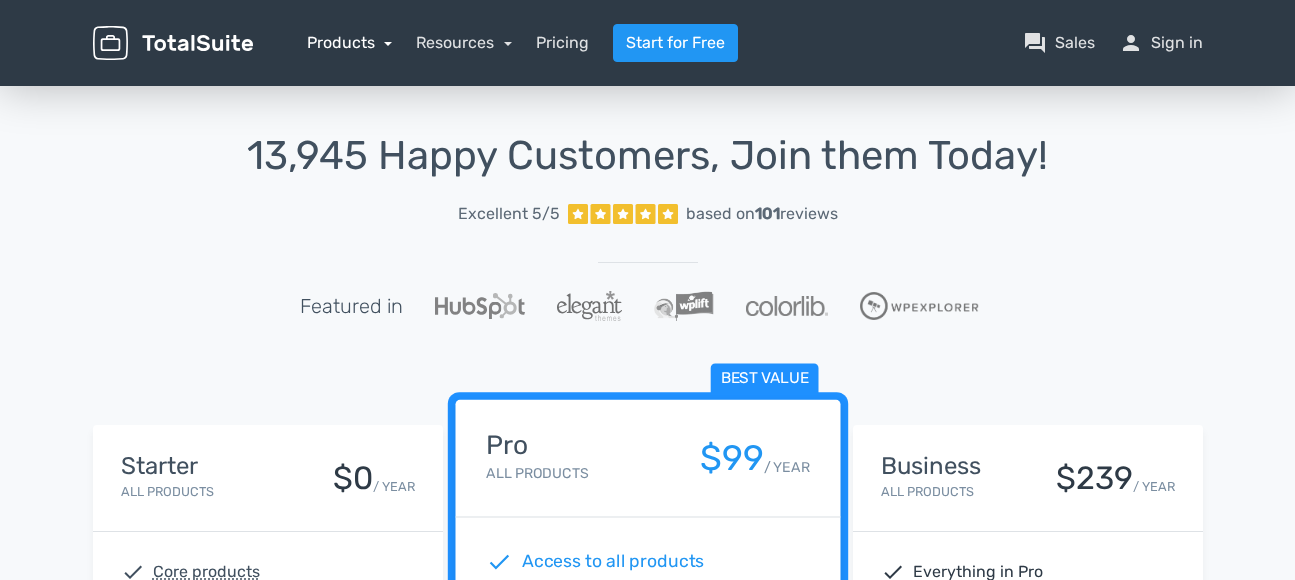 click on "Products" at bounding box center (350, 42) 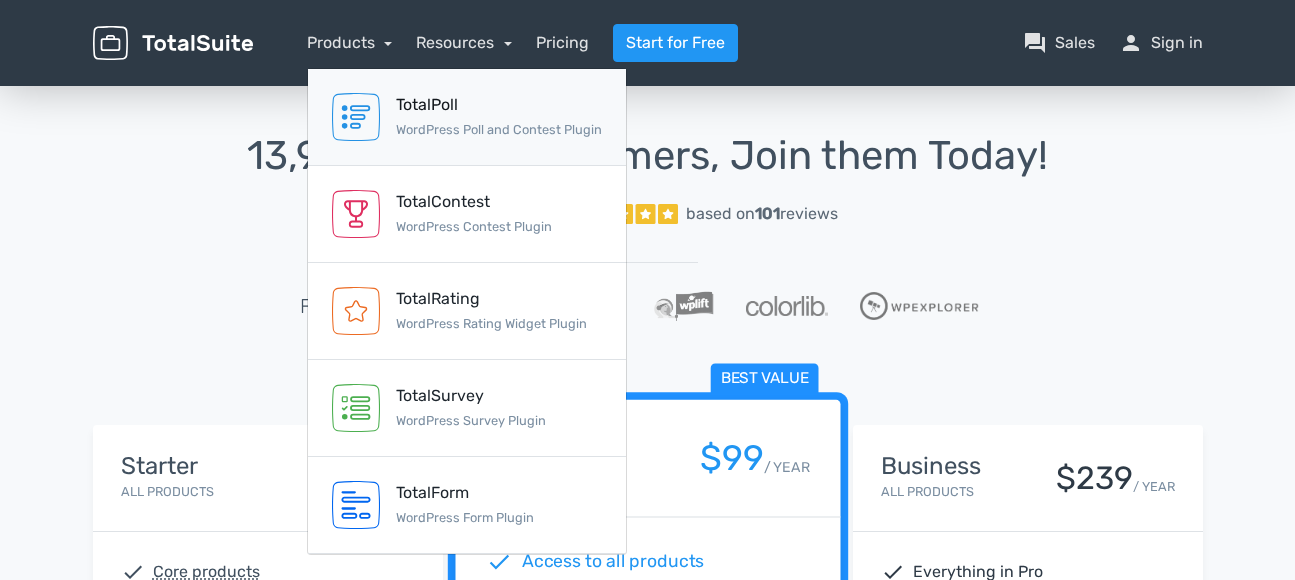 click on "WordPress Poll and Contest Plugin" at bounding box center (499, 129) 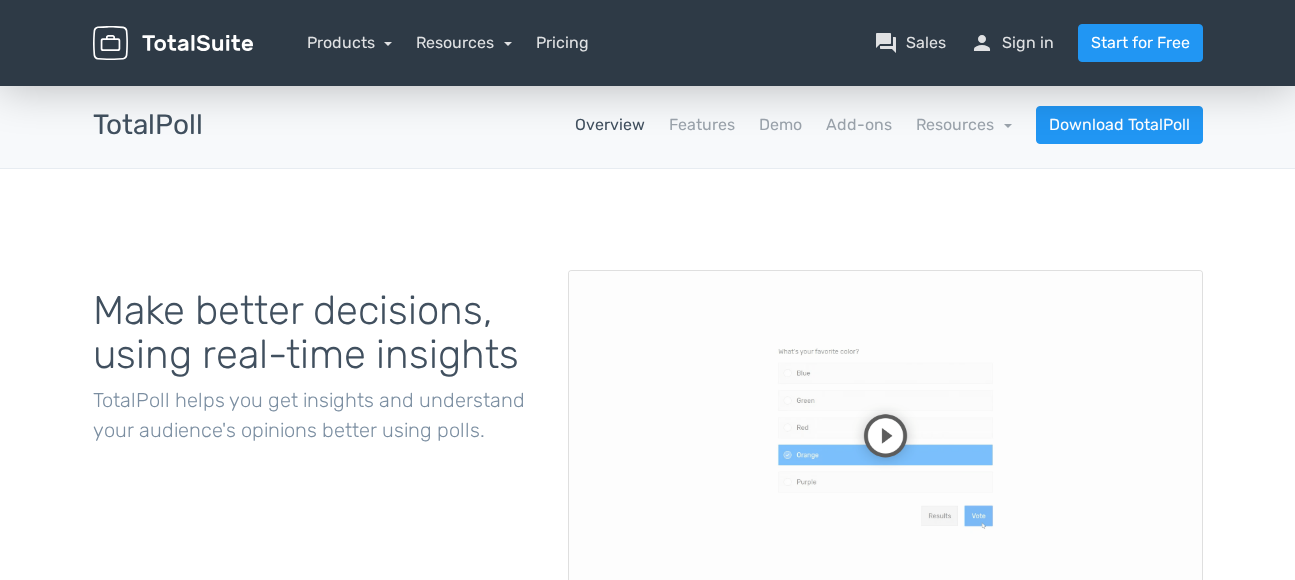 scroll, scrollTop: 0, scrollLeft: 0, axis: both 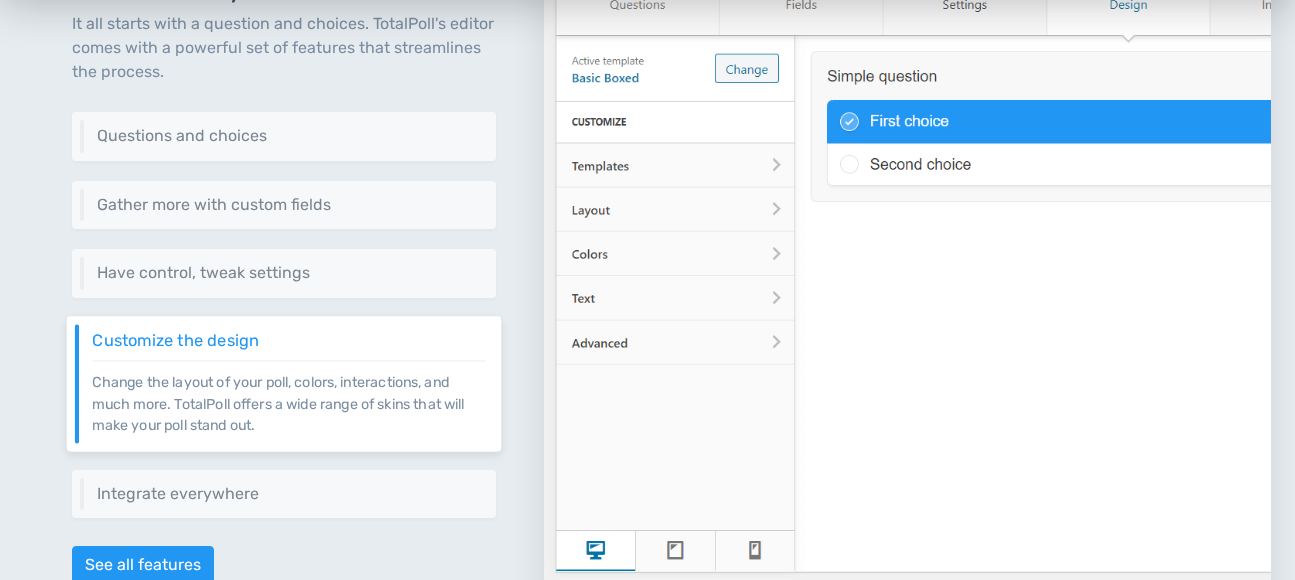click at bounding box center (907, 264) 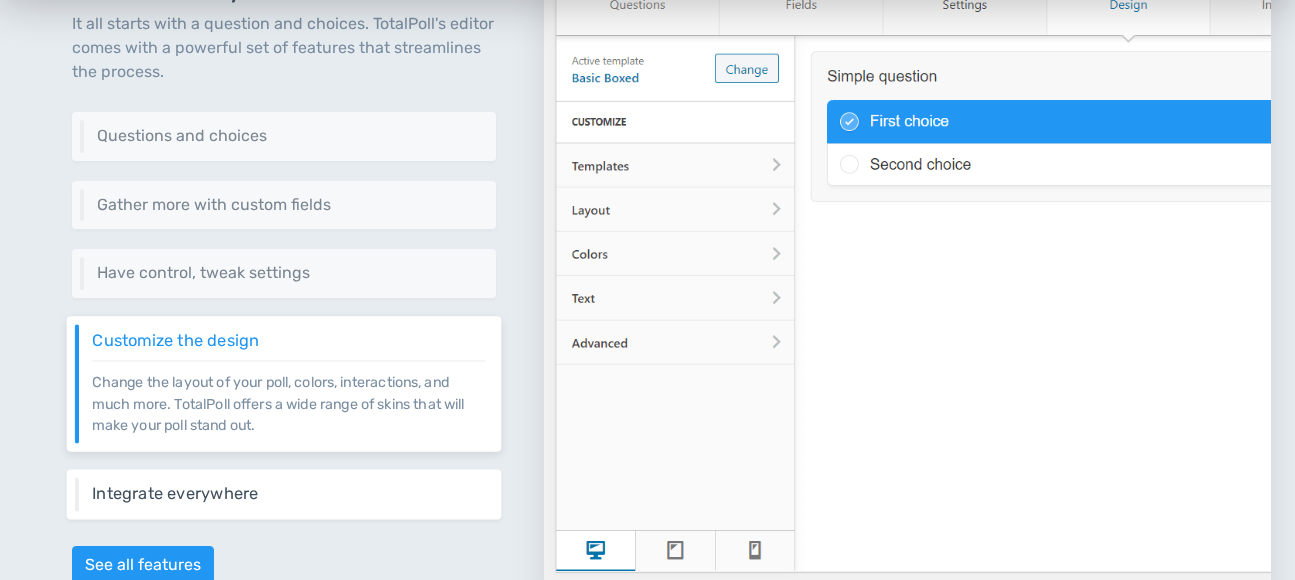 click on "Integrate everywhere   Integrate your poll virtually everywhere on your website or even
externally through an embed code." at bounding box center [284, 494] 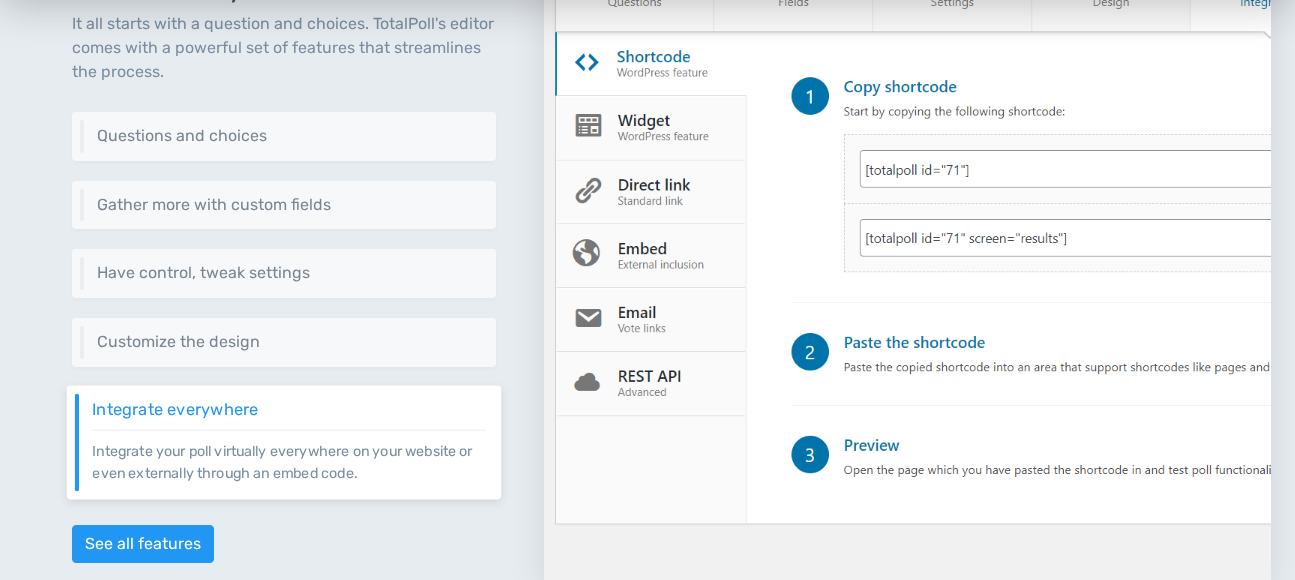 click on "Integrate your poll virtually everywhere on your website or even
externally through an embed code." at bounding box center [288, 456] 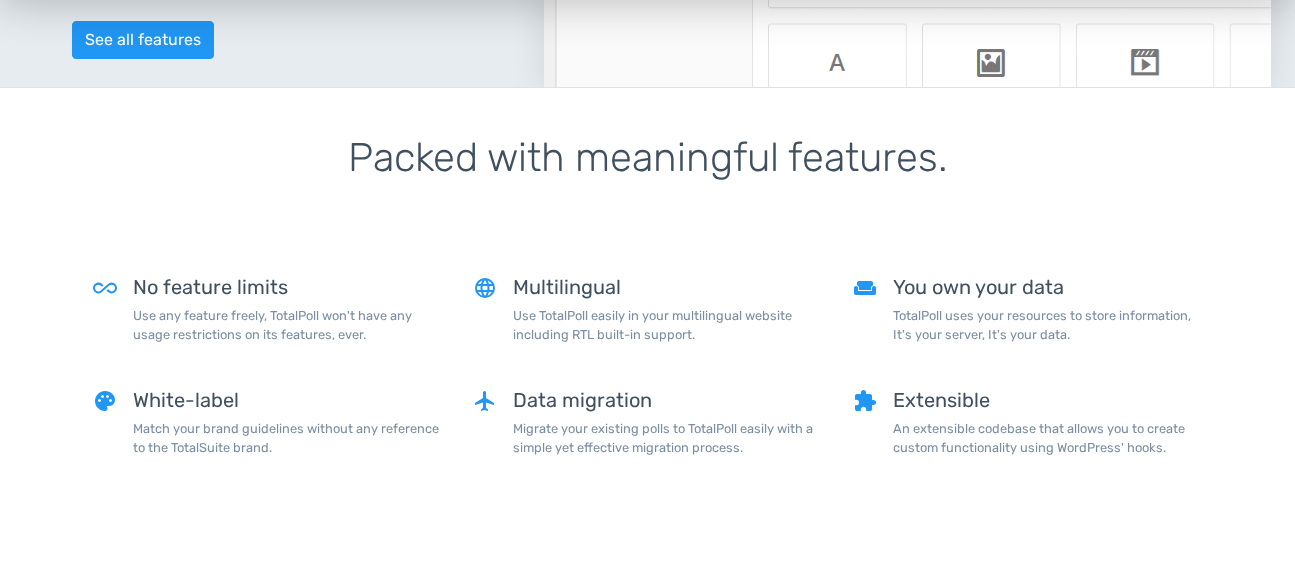 scroll, scrollTop: 1542, scrollLeft: 0, axis: vertical 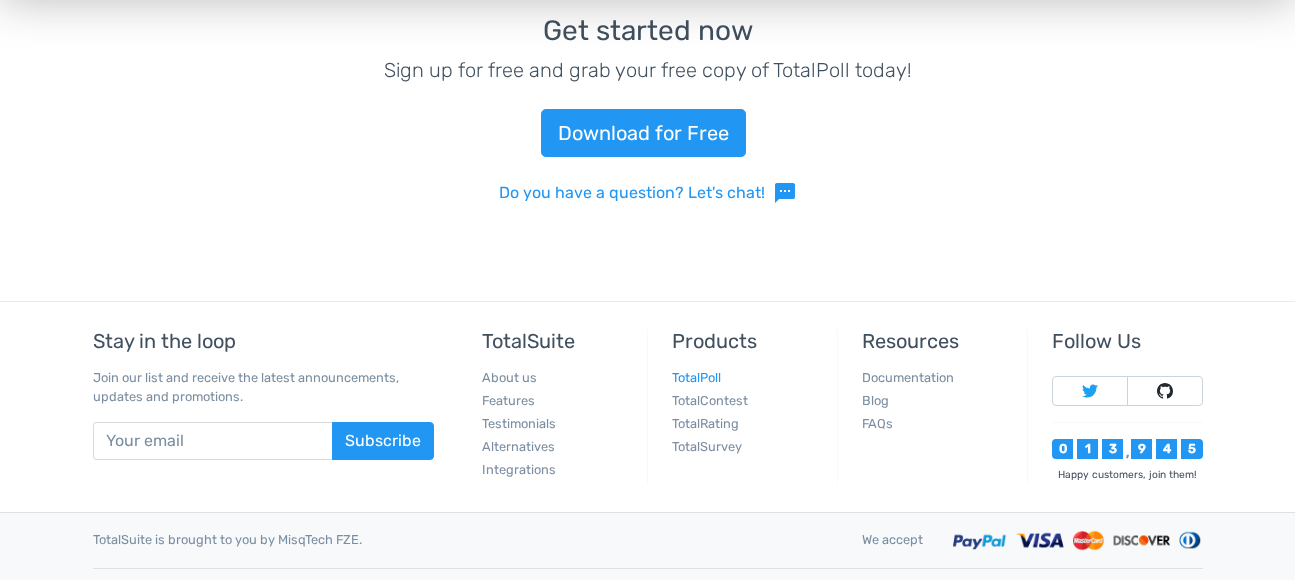 click on "TotalPoll" at bounding box center [696, 377] 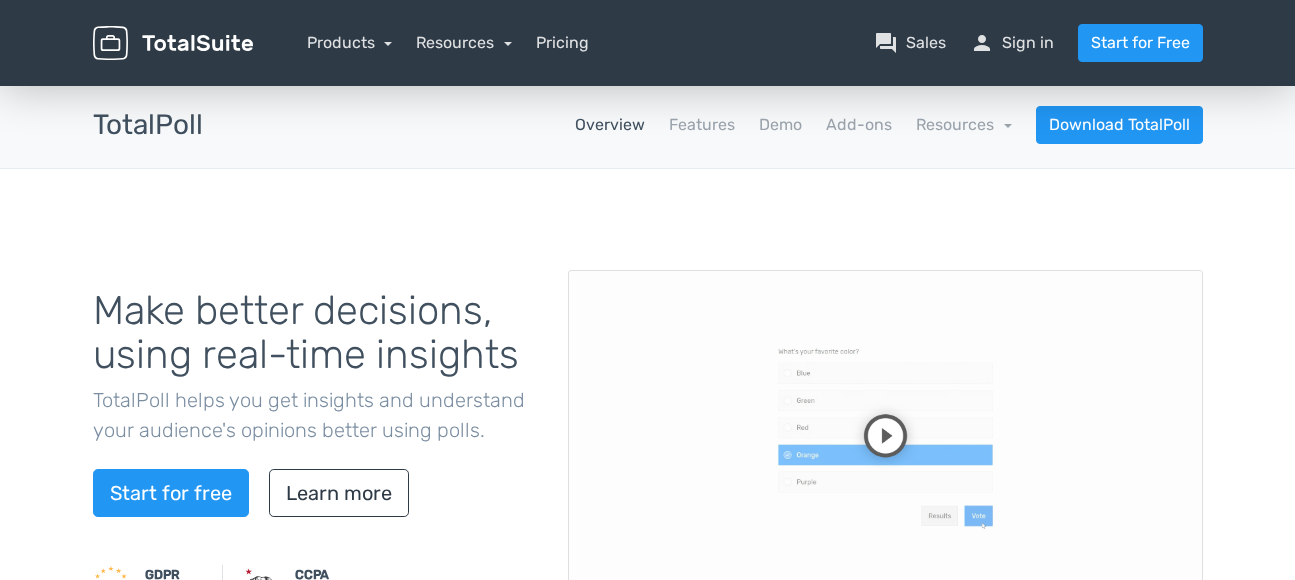 scroll, scrollTop: 0, scrollLeft: 0, axis: both 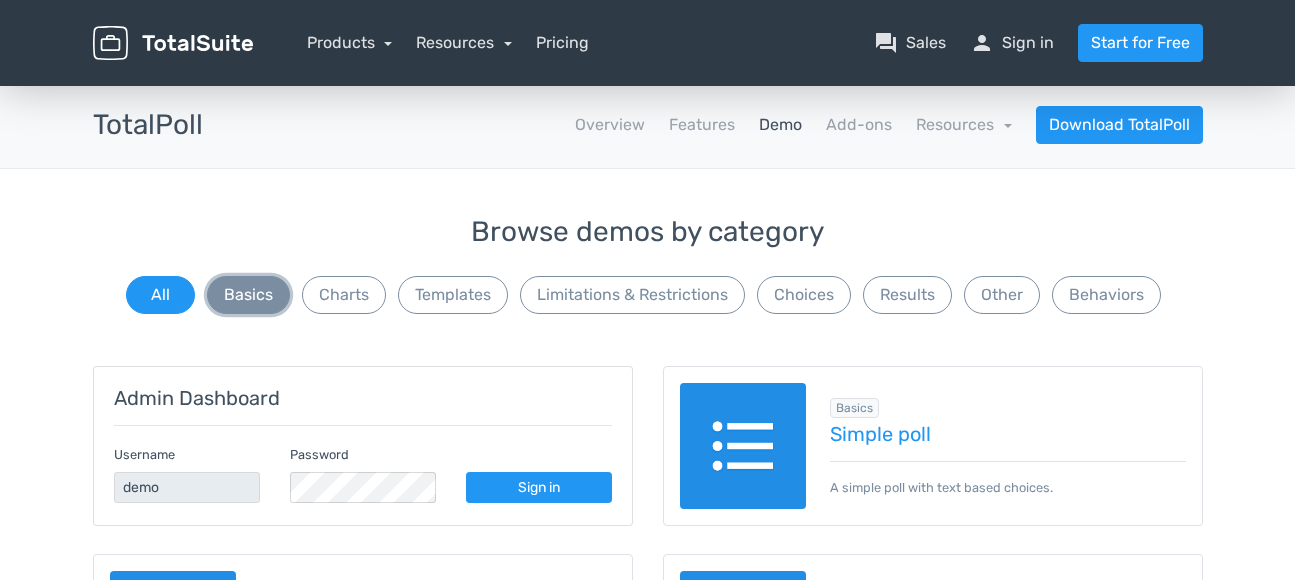 click on "Basics" at bounding box center (248, 295) 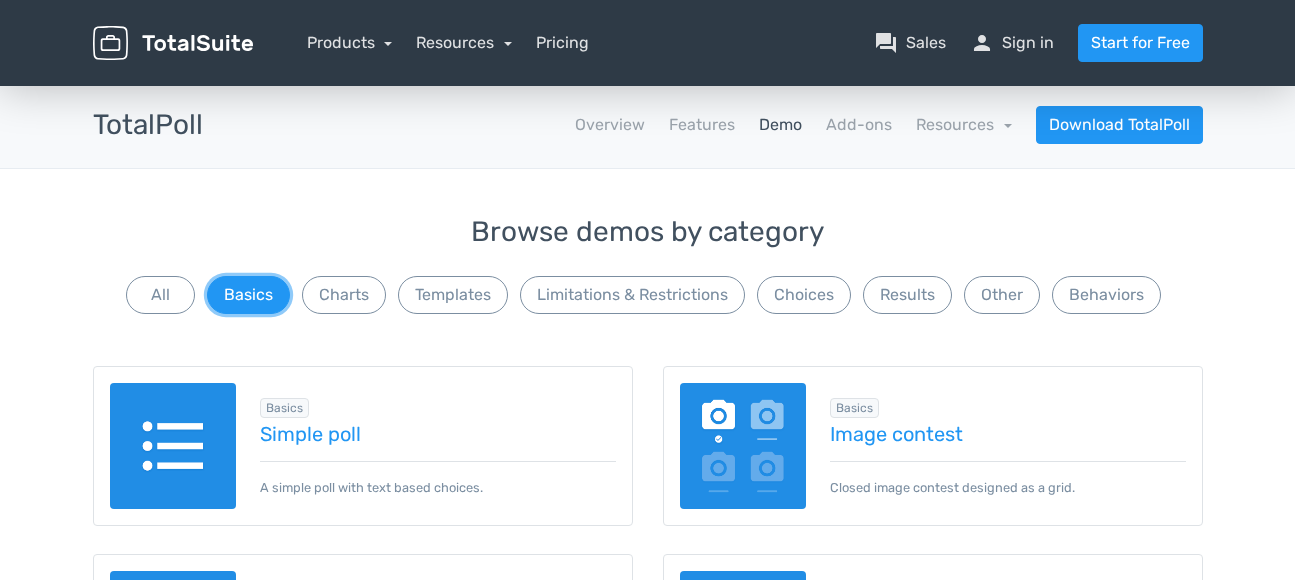 type 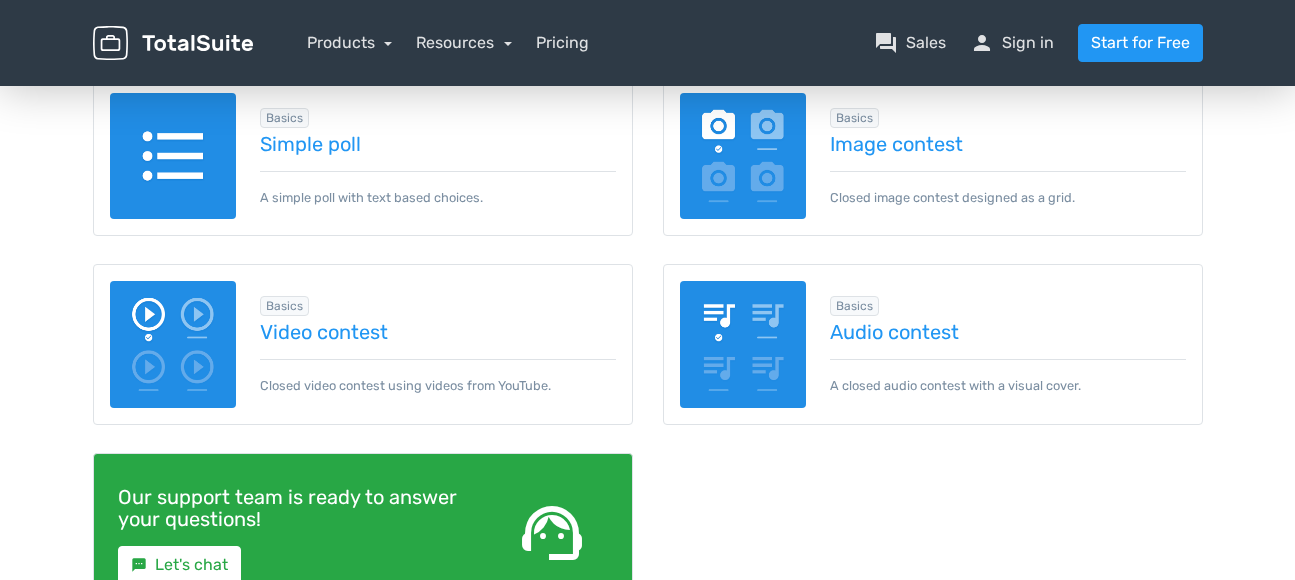 scroll, scrollTop: 0, scrollLeft: 0, axis: both 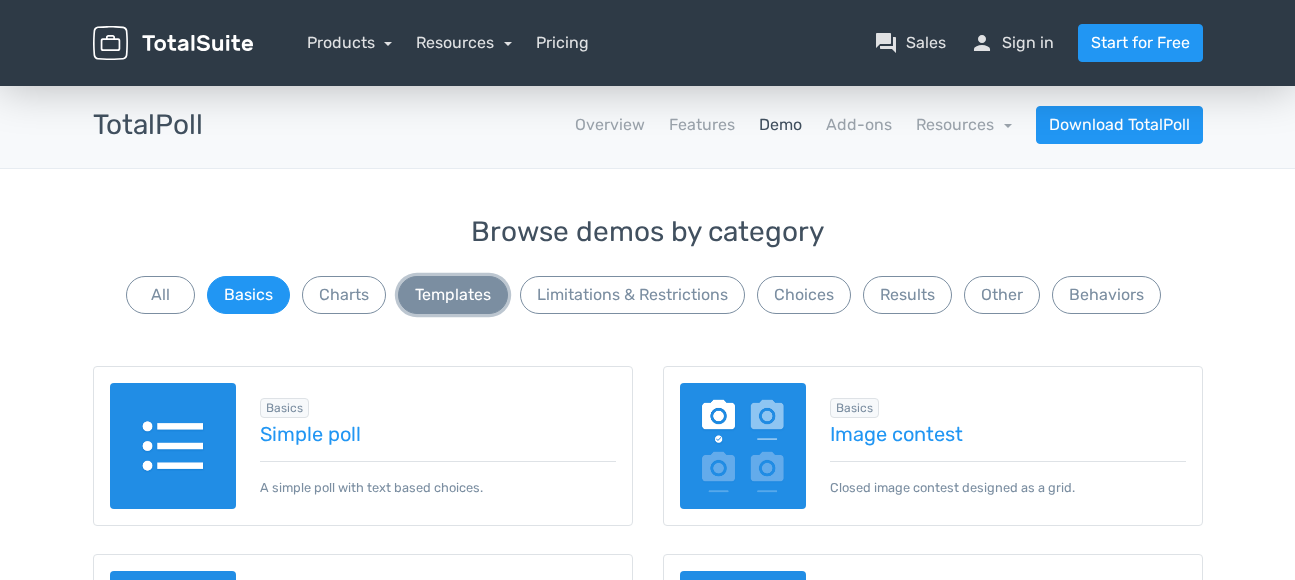 click on "Templates" at bounding box center [453, 295] 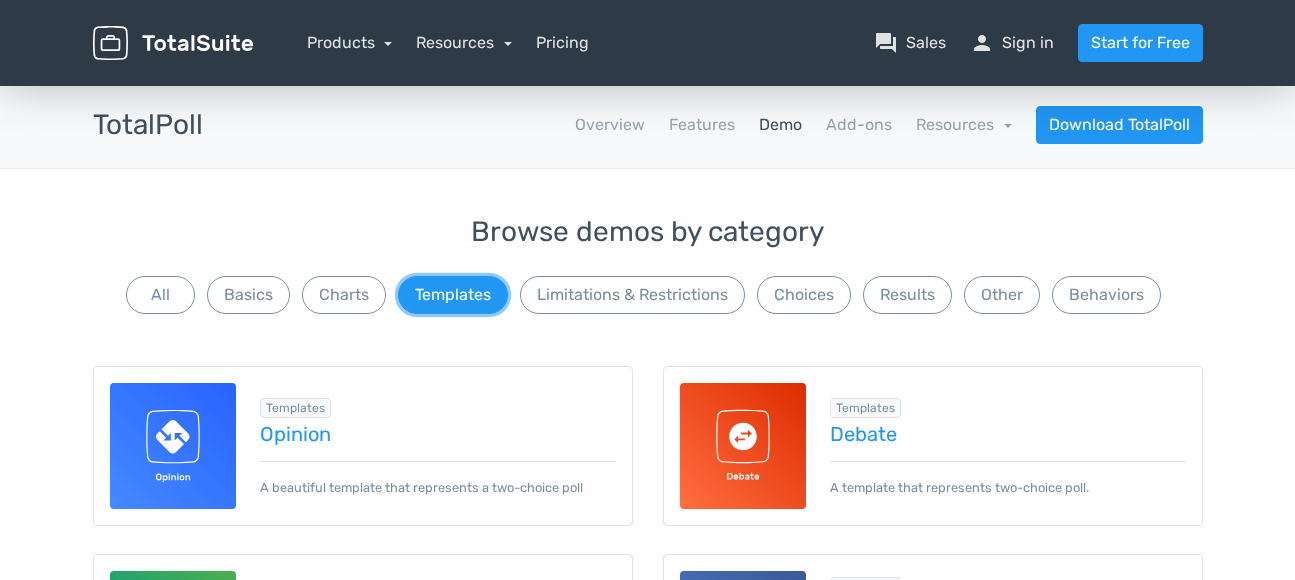 type 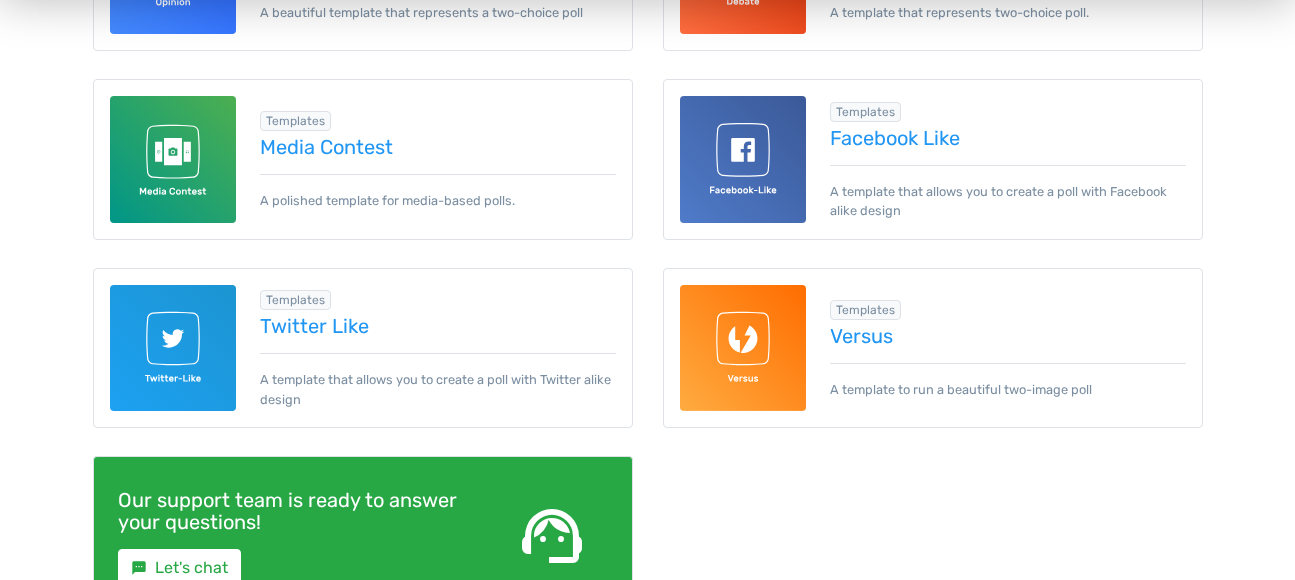 scroll, scrollTop: 480, scrollLeft: 0, axis: vertical 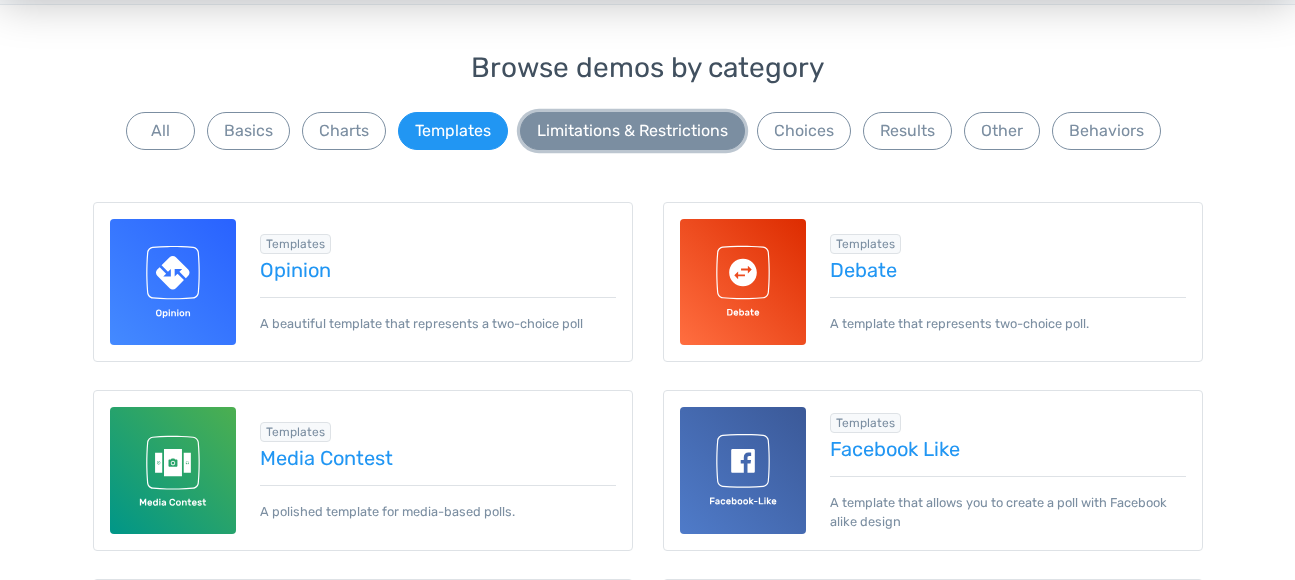 click on "Limitations & Restrictions" at bounding box center [632, 131] 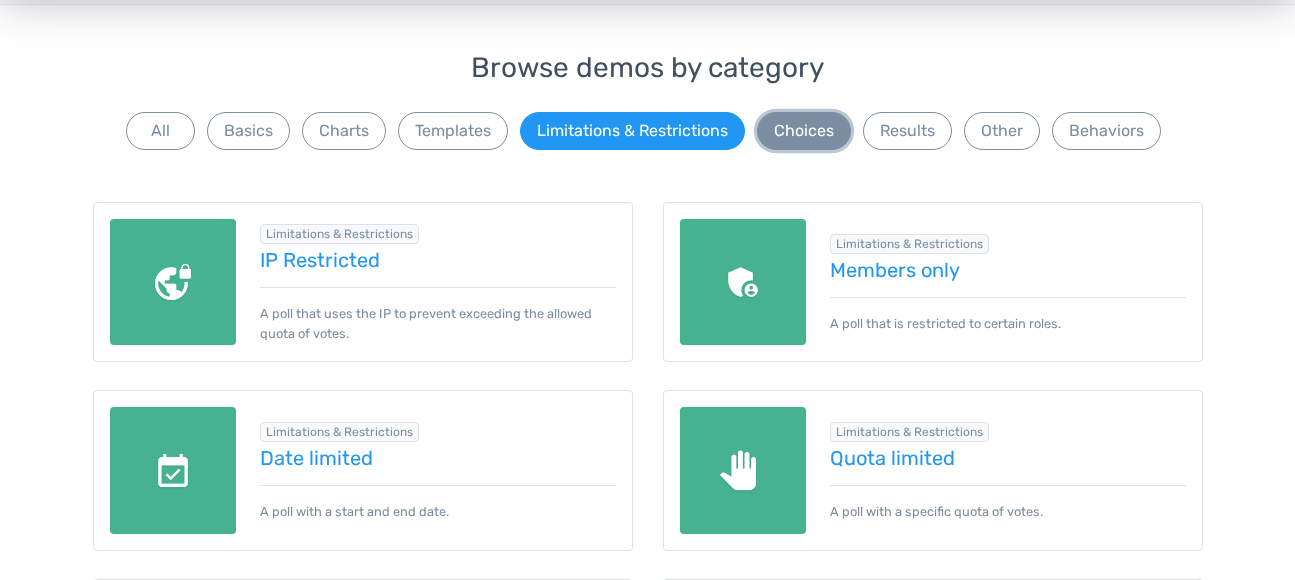 click on "Choices" at bounding box center (804, 131) 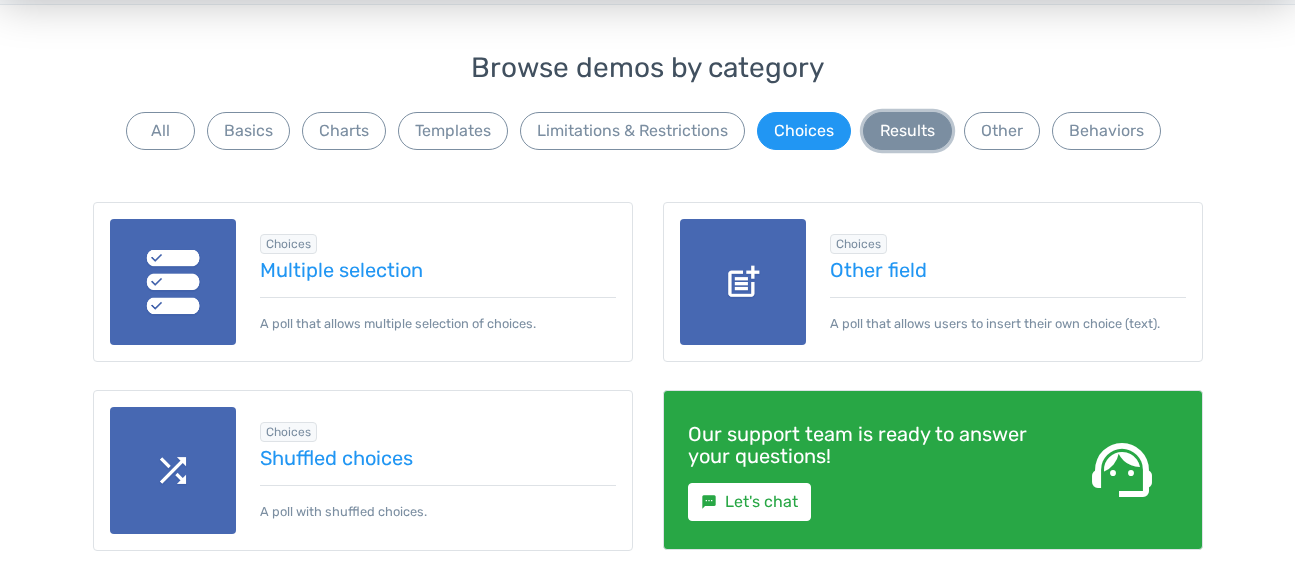 click on "Results" at bounding box center [907, 131] 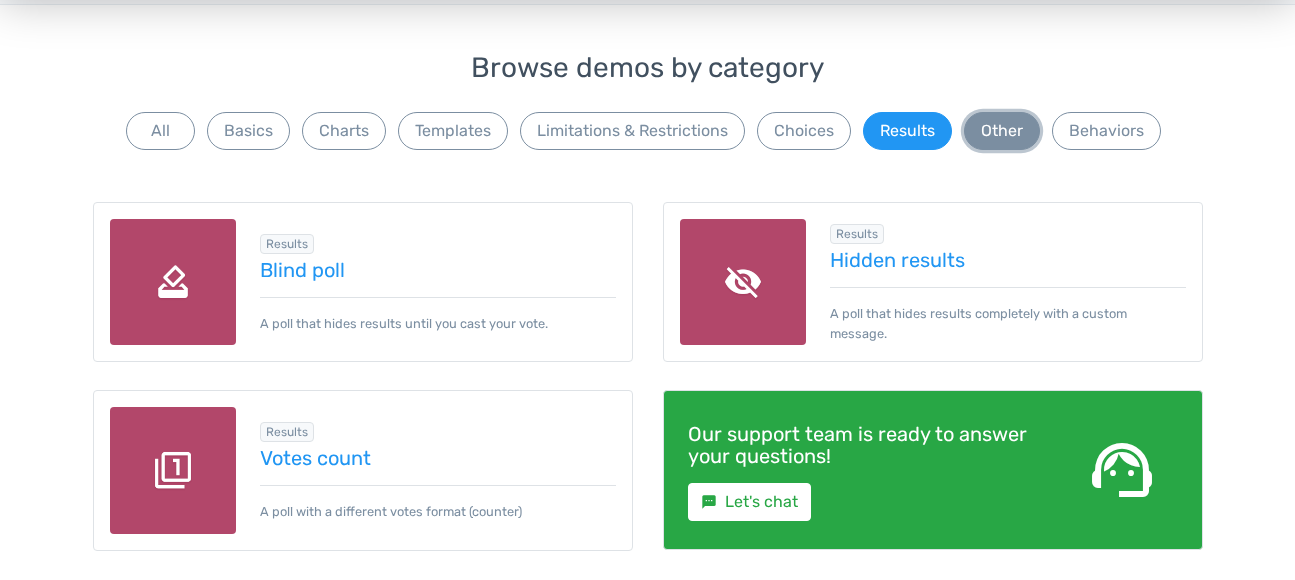 click on "Other" at bounding box center [1002, 131] 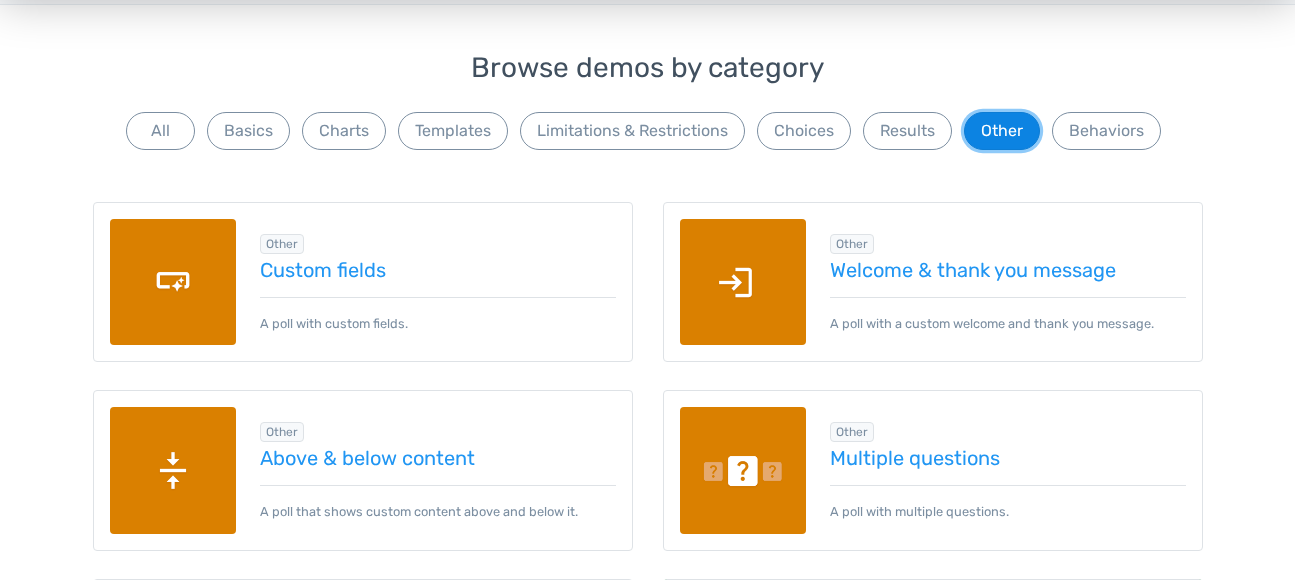 type 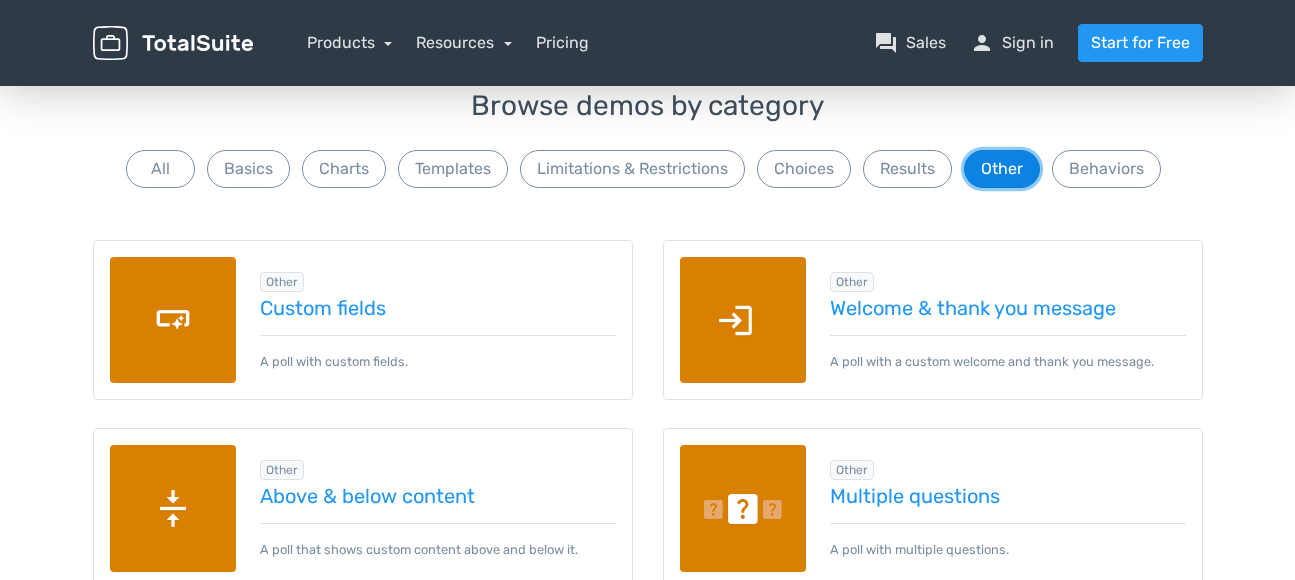scroll, scrollTop: 124, scrollLeft: 0, axis: vertical 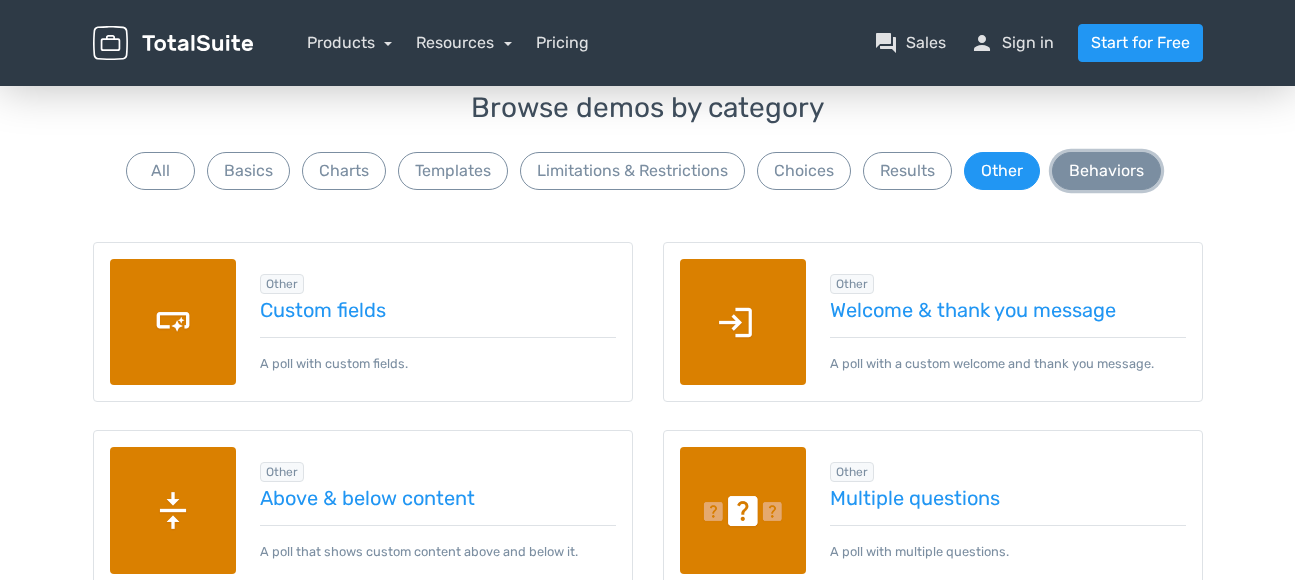 click on "Behaviors" at bounding box center (1106, 171) 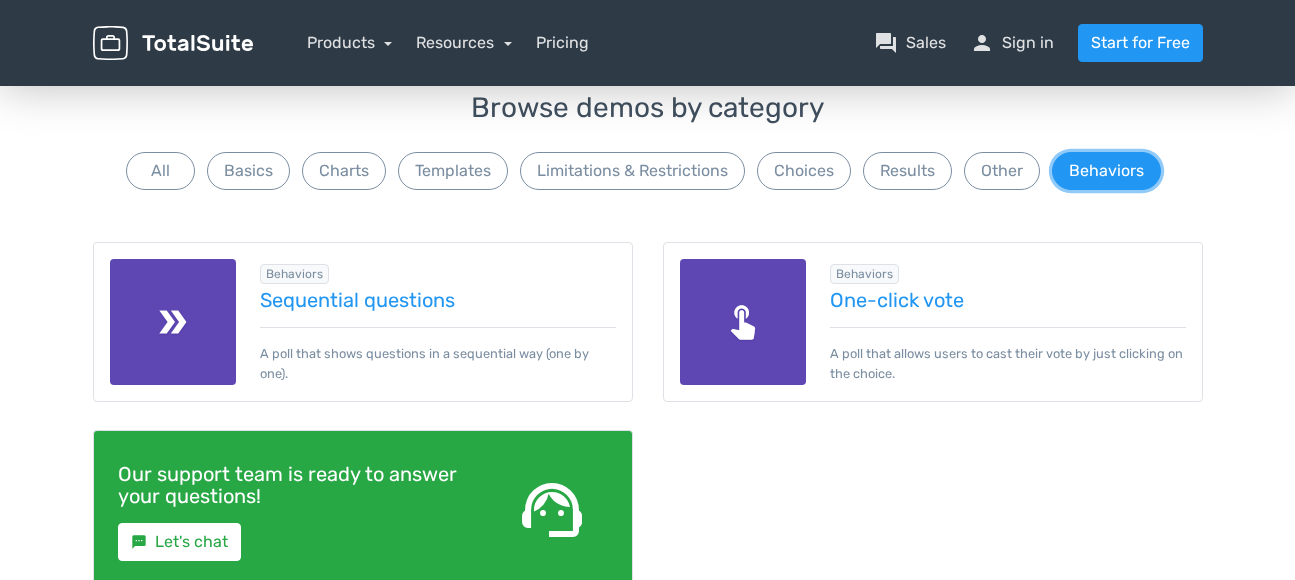 type 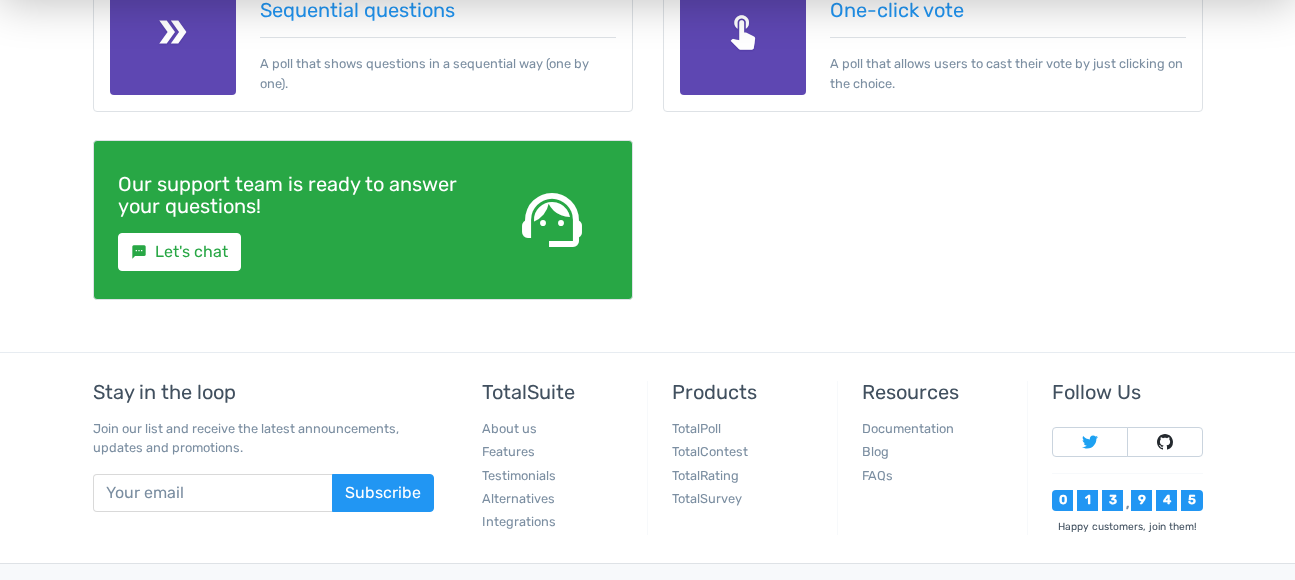 scroll, scrollTop: 444, scrollLeft: 0, axis: vertical 